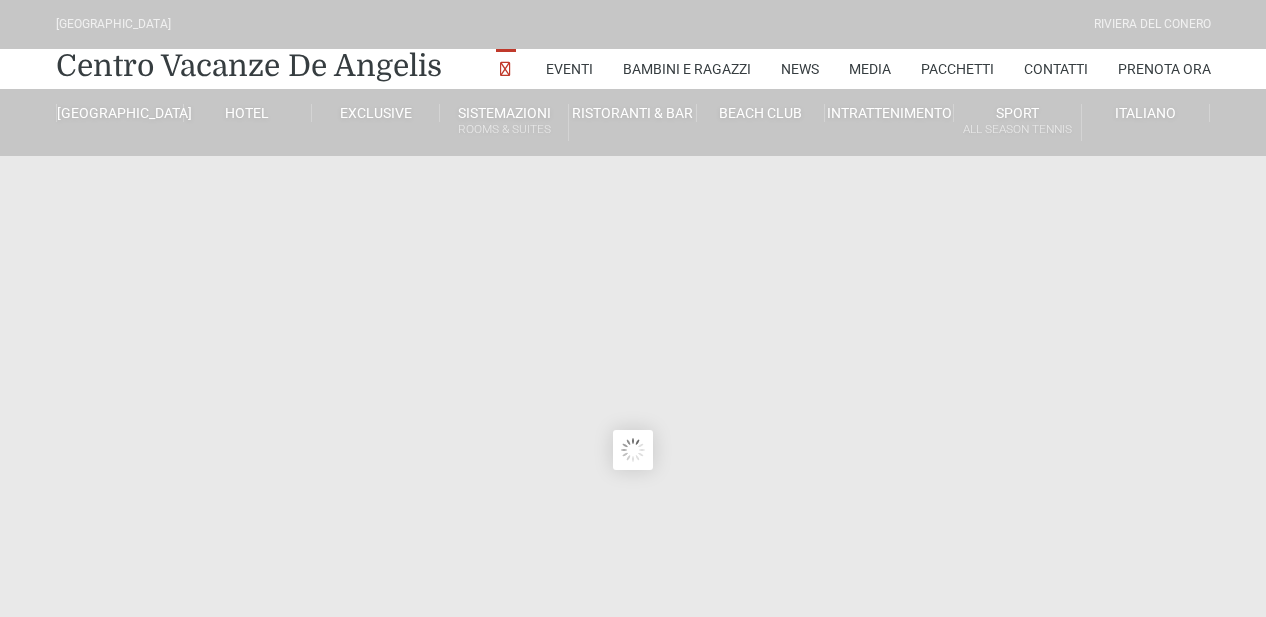 scroll, scrollTop: 0, scrollLeft: 0, axis: both 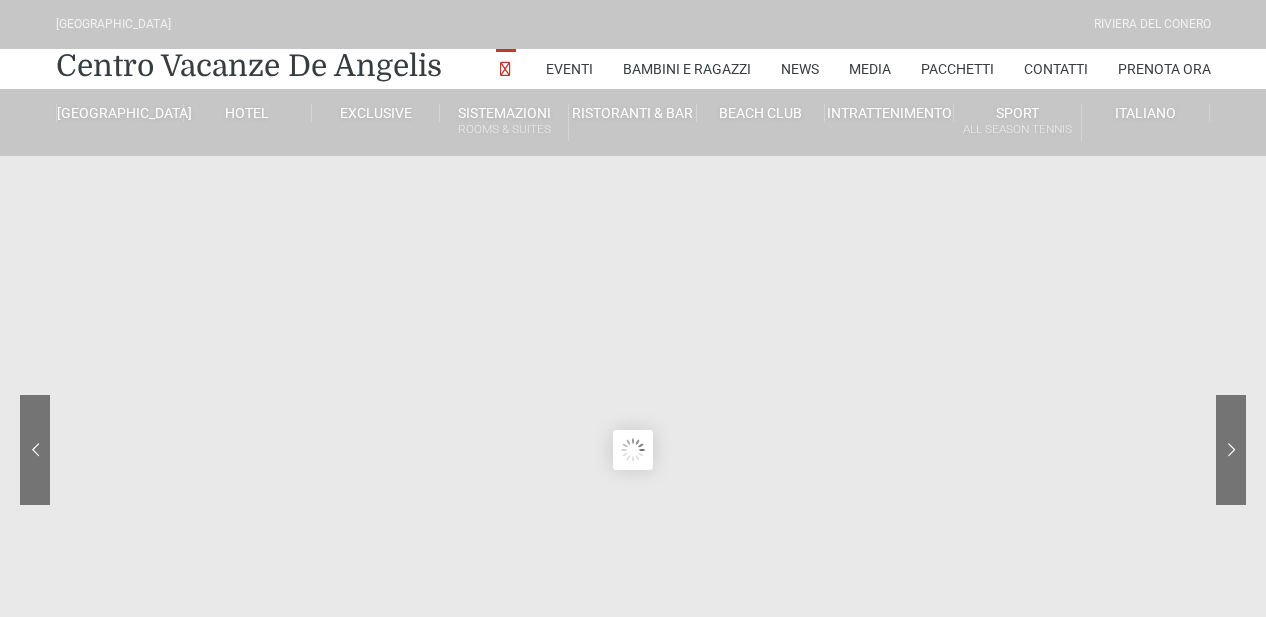 type on "18/07/2025" 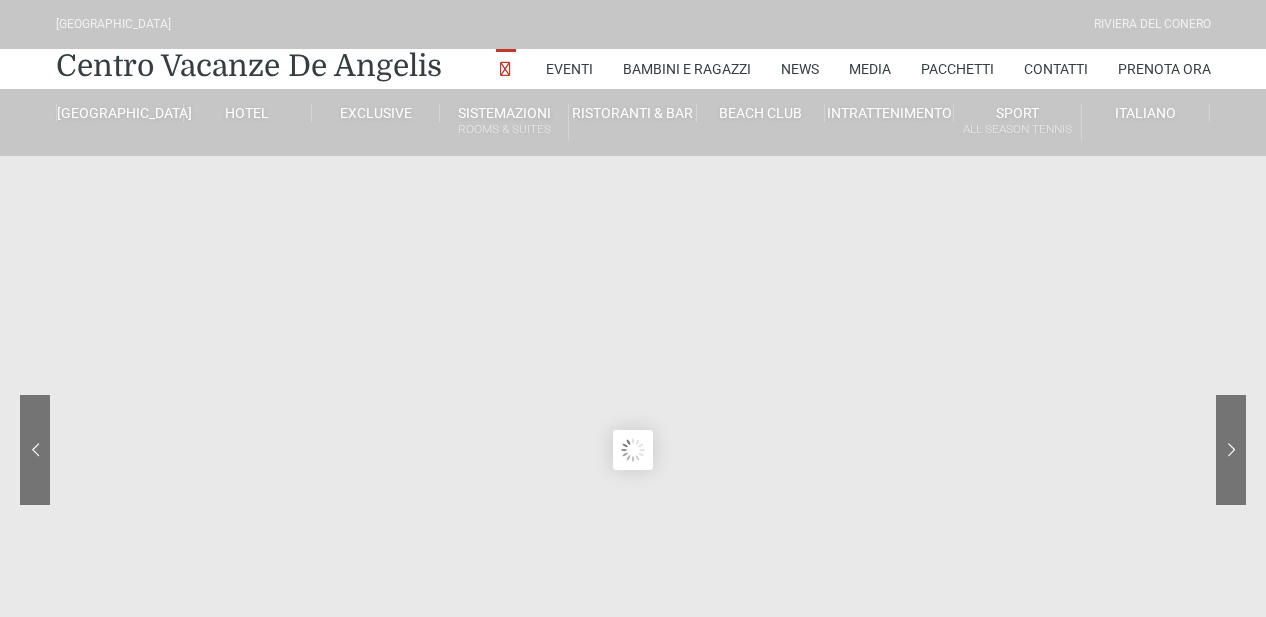 type on "19/07/2025" 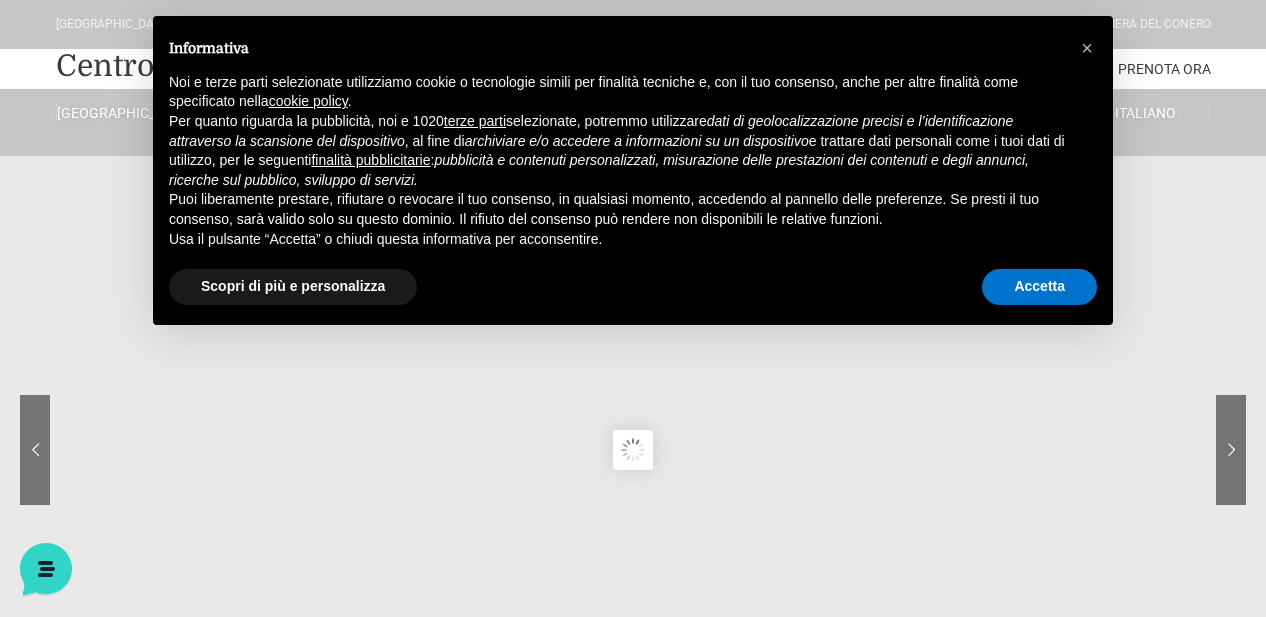 scroll, scrollTop: 0, scrollLeft: 0, axis: both 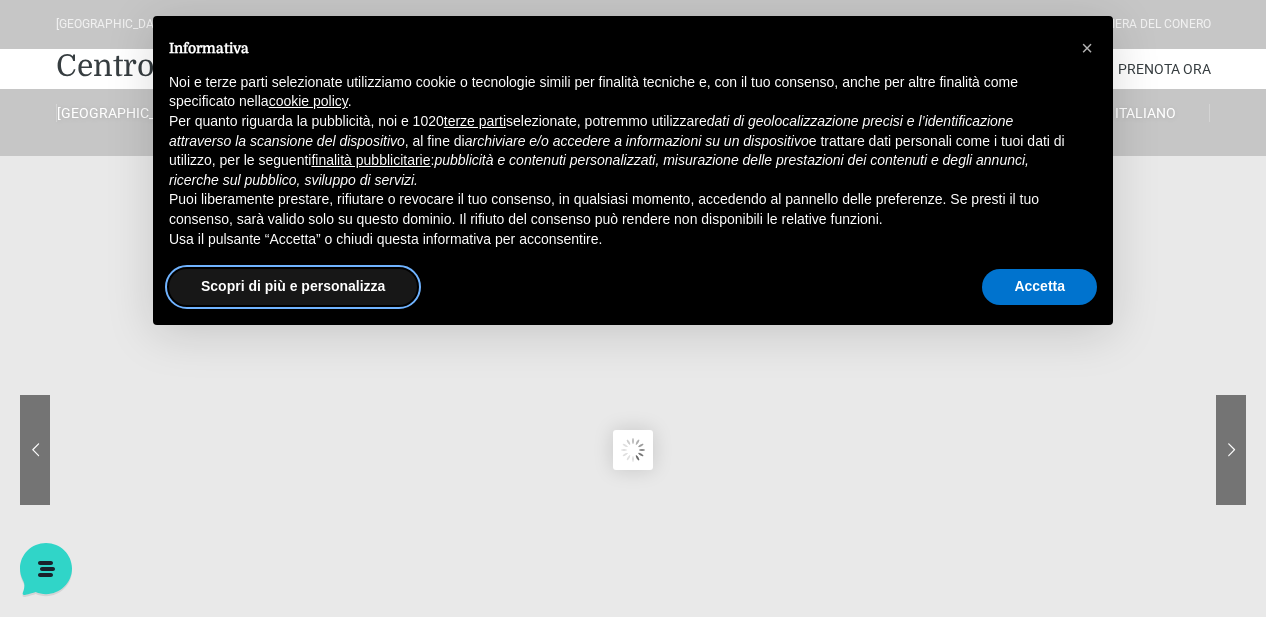 click on "Scopri di più e personalizza" at bounding box center [293, 287] 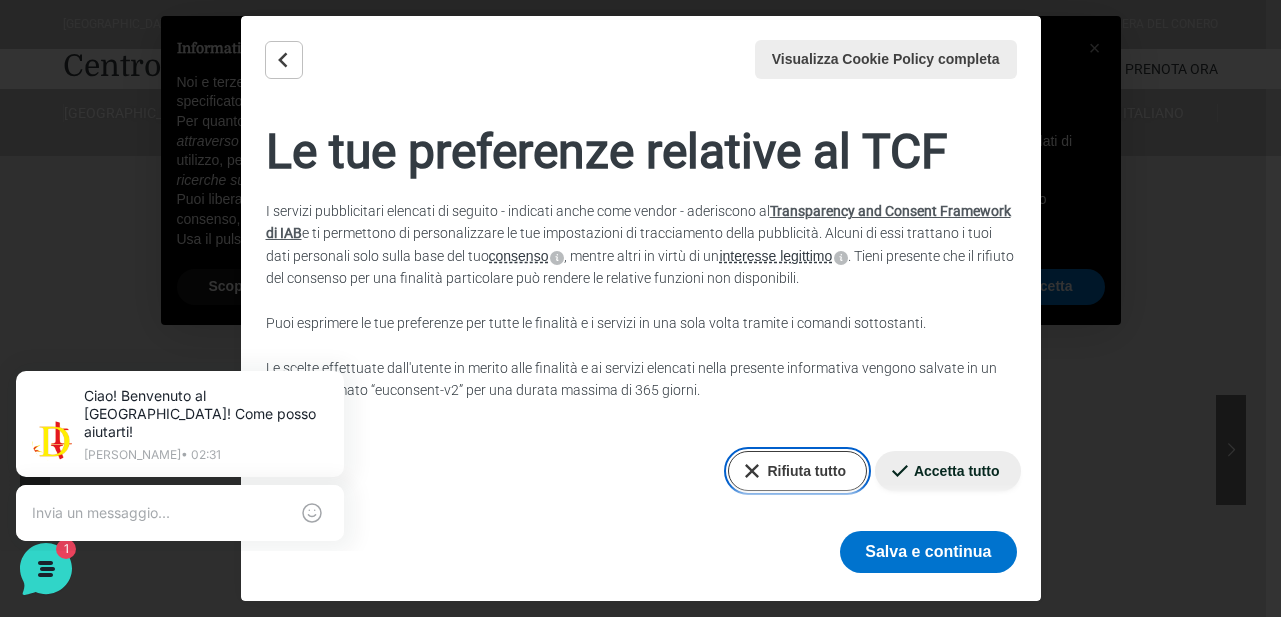 click on "Rifiuta tutto" at bounding box center [797, 471] 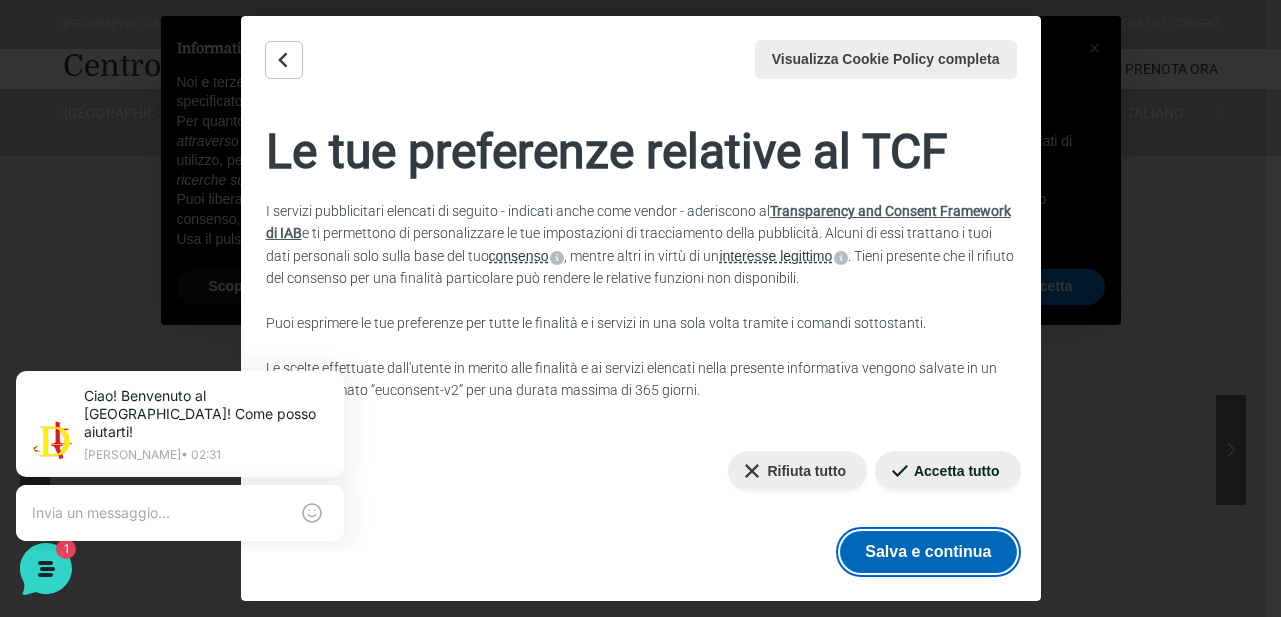 click on "Salva e continua" at bounding box center (928, 552) 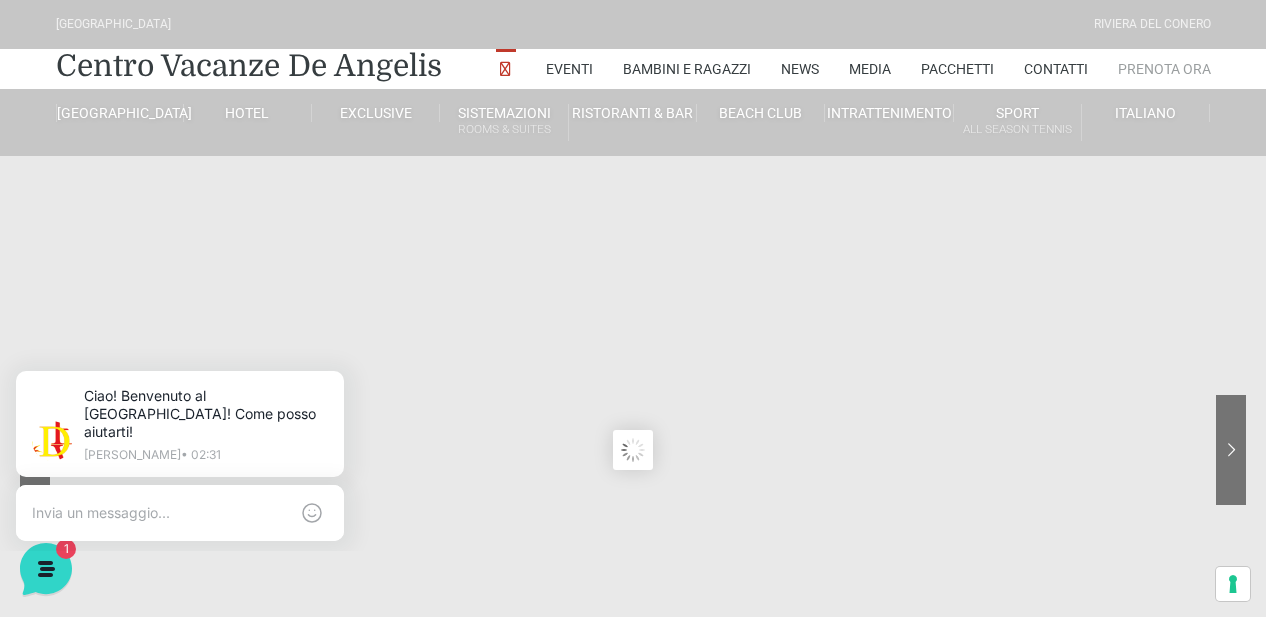 click on "Prenota Ora" at bounding box center (1164, 69) 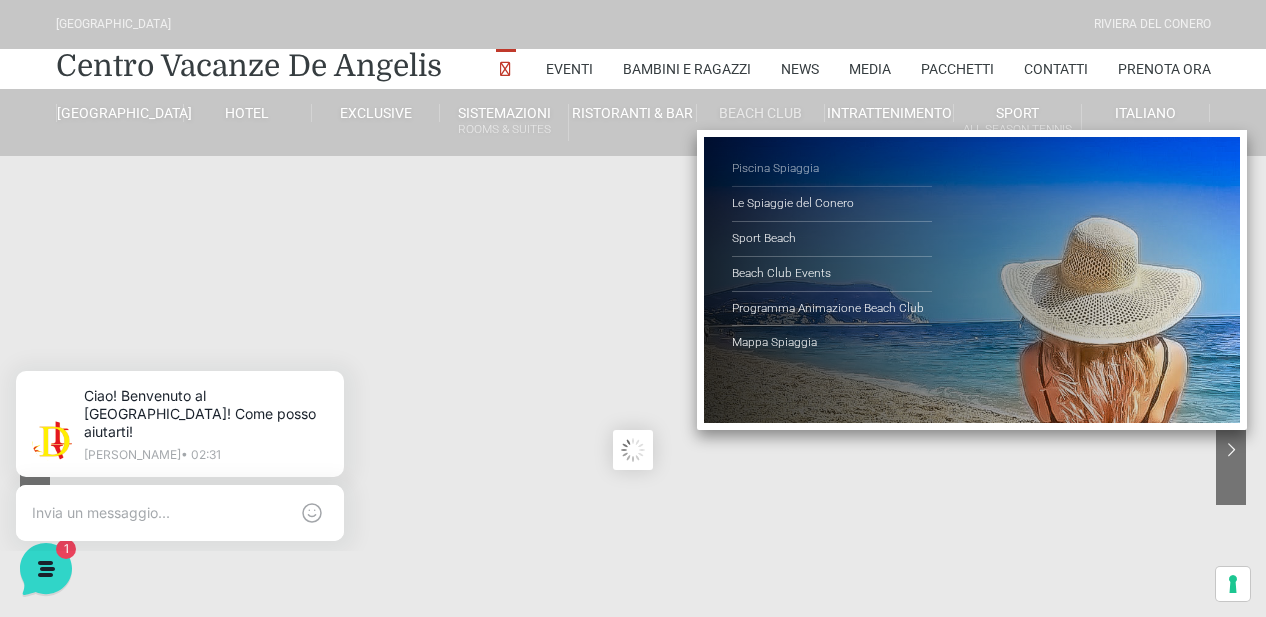 click on "Piscina Spiaggia" at bounding box center [832, 169] 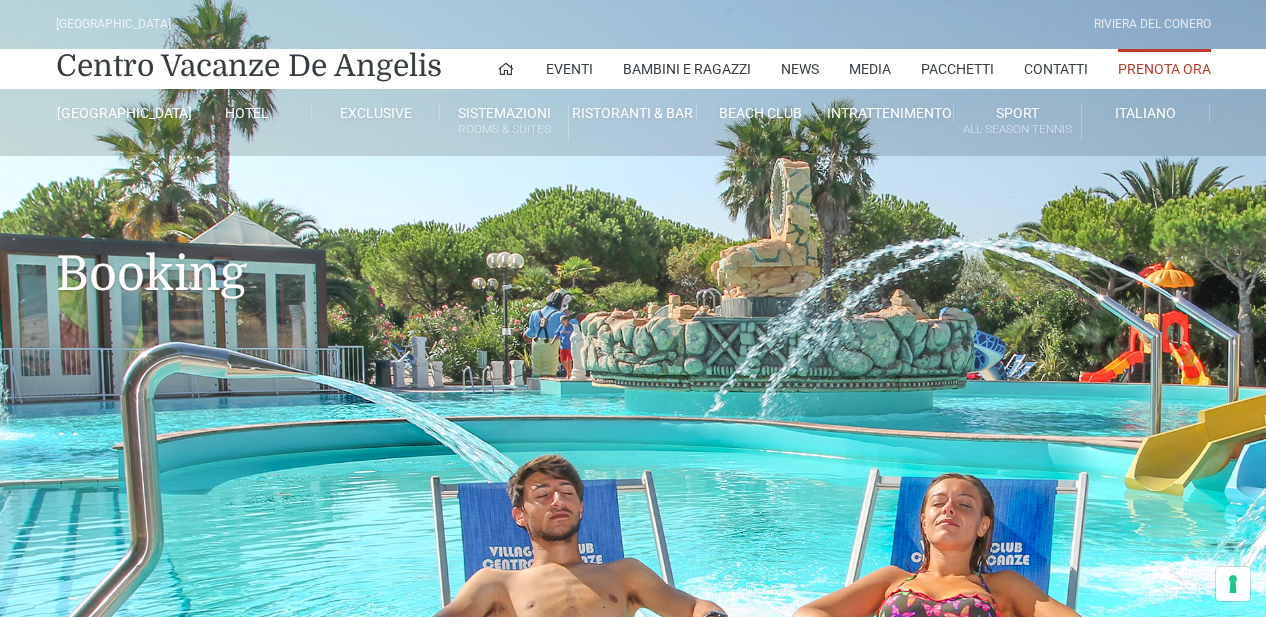 scroll, scrollTop: 0, scrollLeft: 0, axis: both 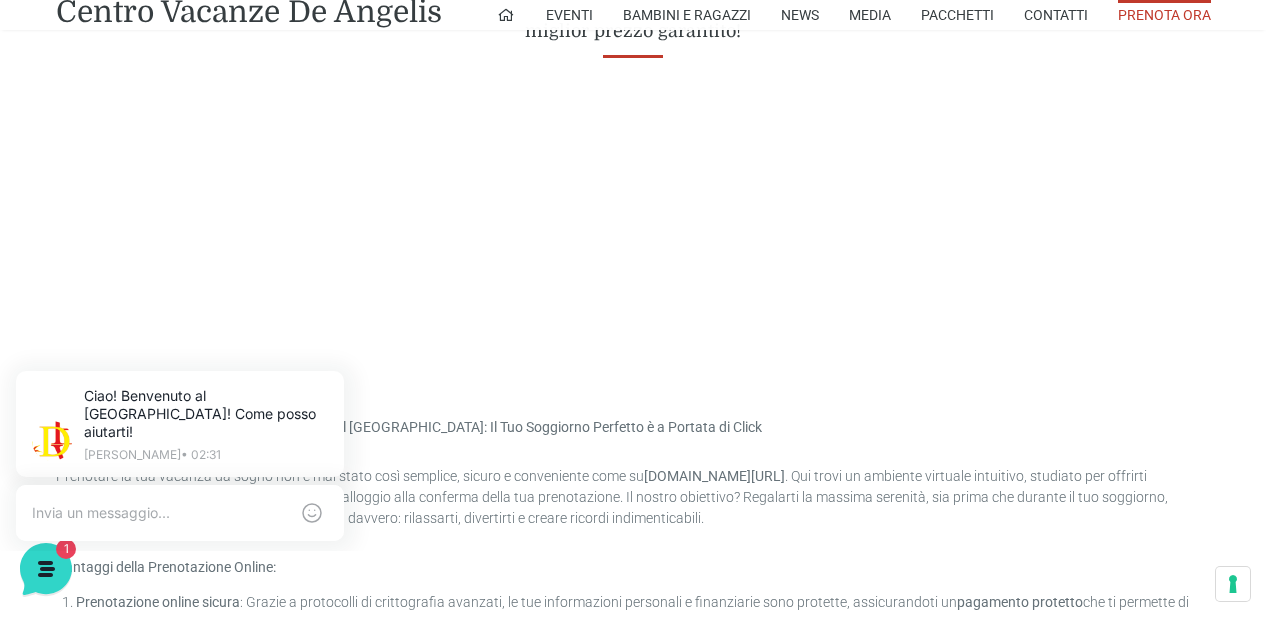 click on "Prenota in Sicurezza e Comodità al De Angelis Resort: Il Tuo Soggiorno Perfetto è a Portata di Click
Prenotare la tua vacanza da sogno non è mai stato così semplice, sicuro e conveniente come su  villaggiocentrovacanzedeangelis.com/booking . Qui trovi un ambiente virtuale intuitivo, studiato per offrirti un’esperienza senza stress dalla selezione dell’alloggio alla conferma della tua prenotazione. Il nostro obiettivo? Regalarti la massima serenità, sia prima che durante il tuo soggiorno, affinché tu possa concentrarti su ciò che conta davvero: rilassarti, divertirti e creare ricordi indimenticabili.
Vantaggi della Prenotazione Online:
Prenotazione online sicura : Grazie a protocolli di crittografia avanzati, le tue informazioni personali e finanziarie sono protette, assicurandoti un  pagamento protetto  che ti permette di prenotare senza alcuna preoccupazione.
Tariffe trasparenti
Alloggi disponibili
Conferma immediata prenotazione rapida  e senza stress.
e la" at bounding box center (633, 833) 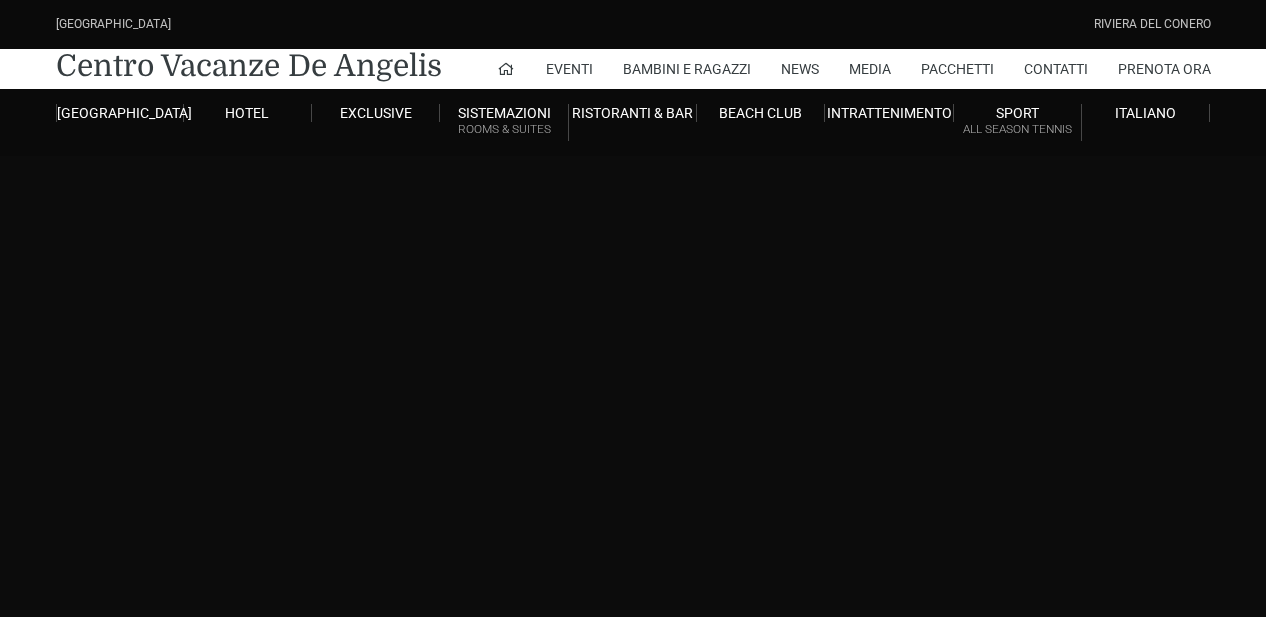 scroll, scrollTop: 0, scrollLeft: 0, axis: both 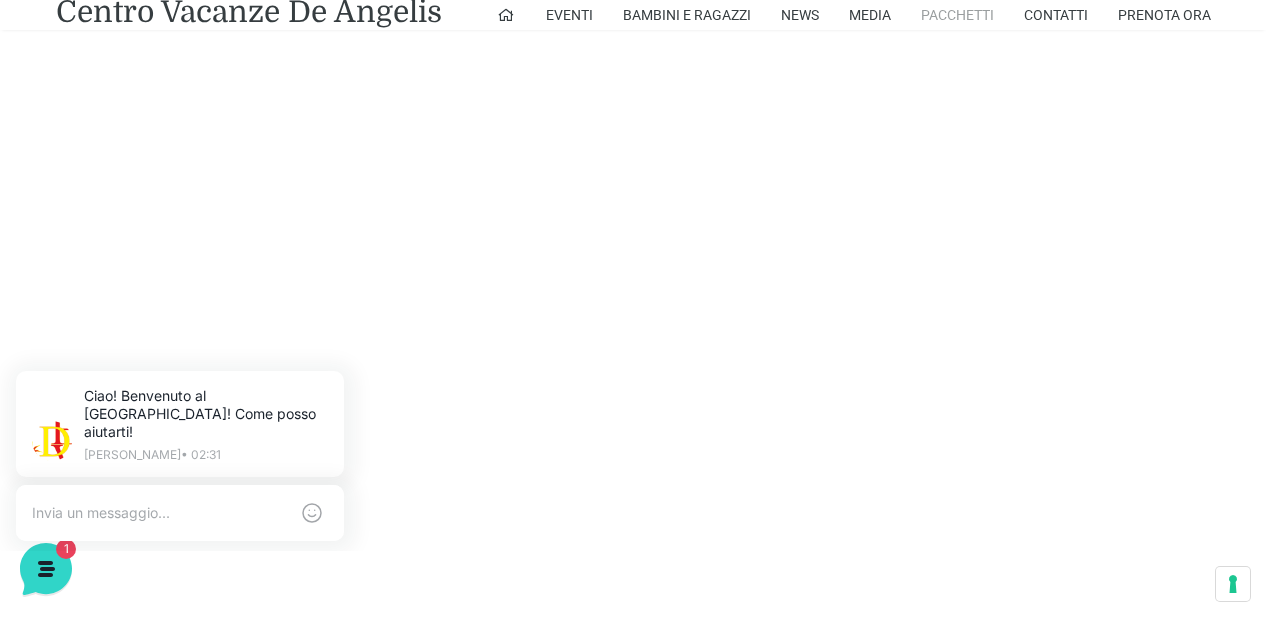 click on "Pacchetti" at bounding box center (957, 15) 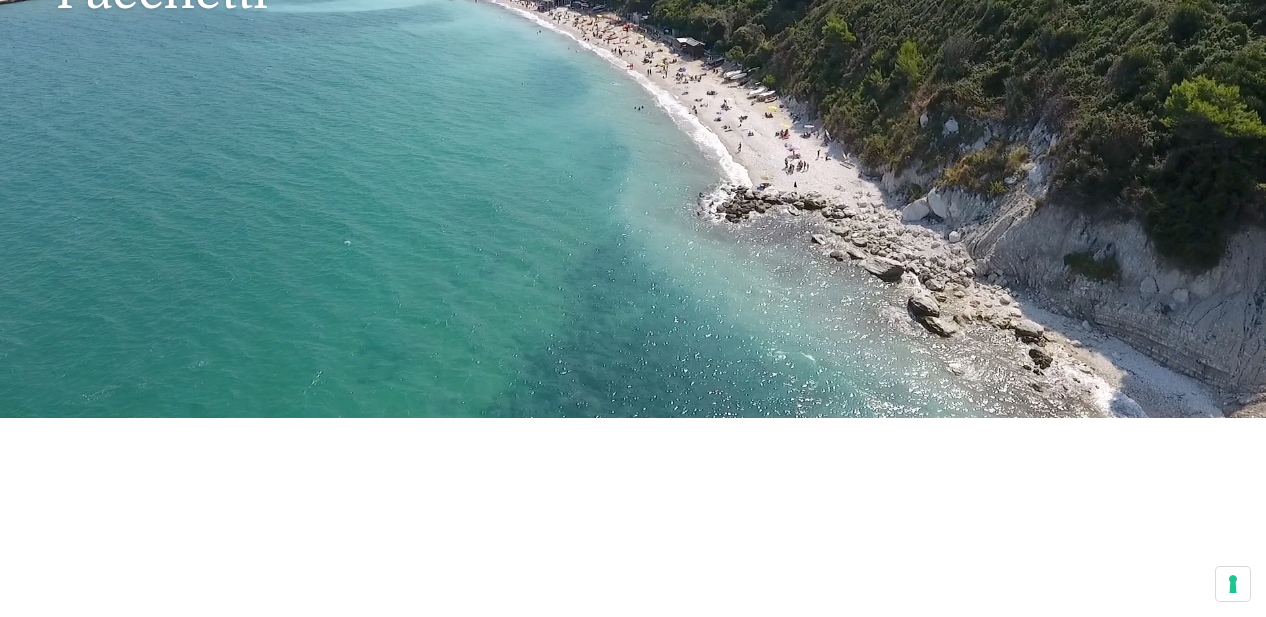 scroll, scrollTop: 467, scrollLeft: 0, axis: vertical 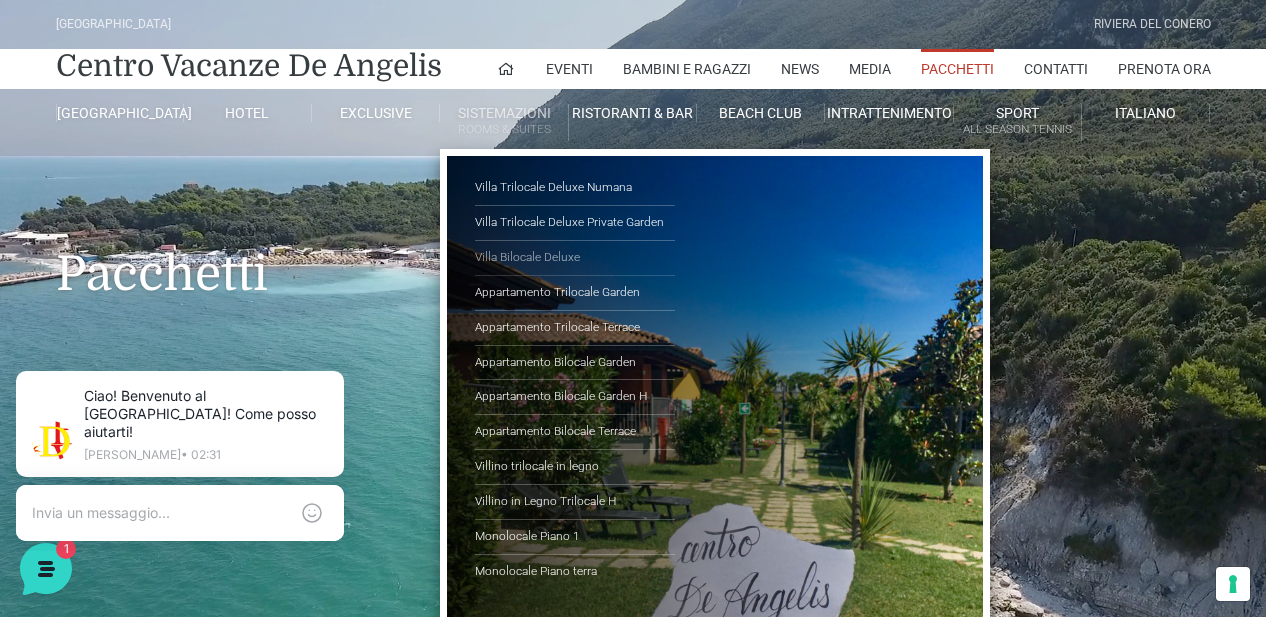 click on "Villa Bilocale Deluxe" at bounding box center (575, 258) 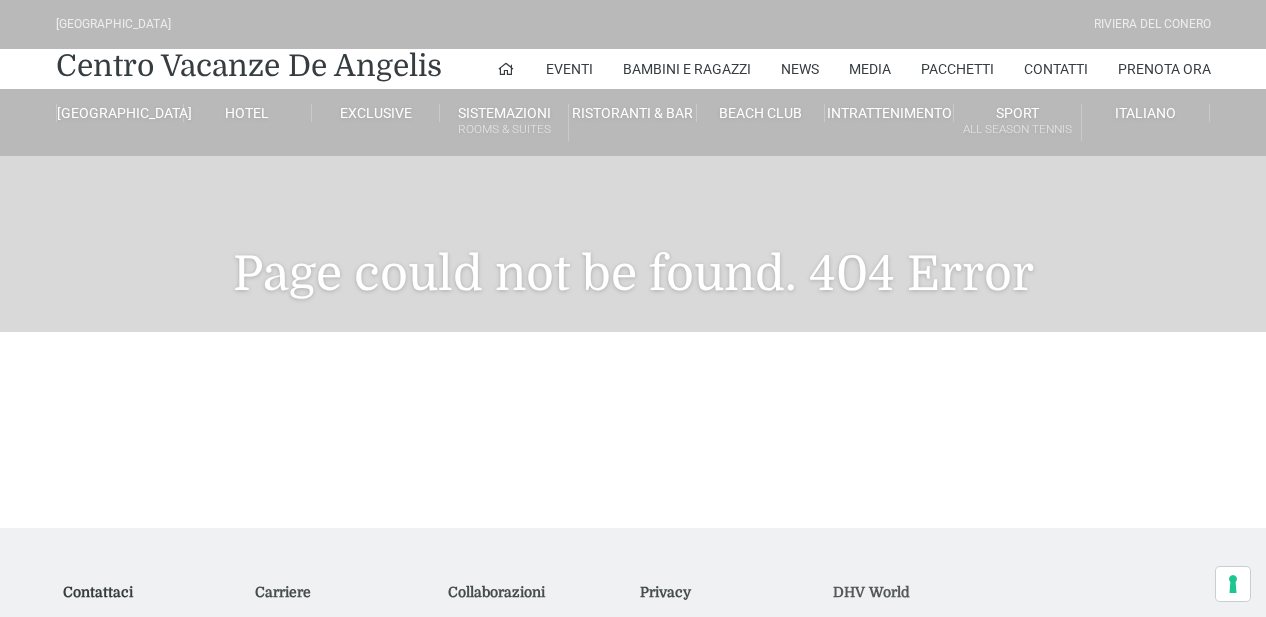 scroll, scrollTop: 0, scrollLeft: 0, axis: both 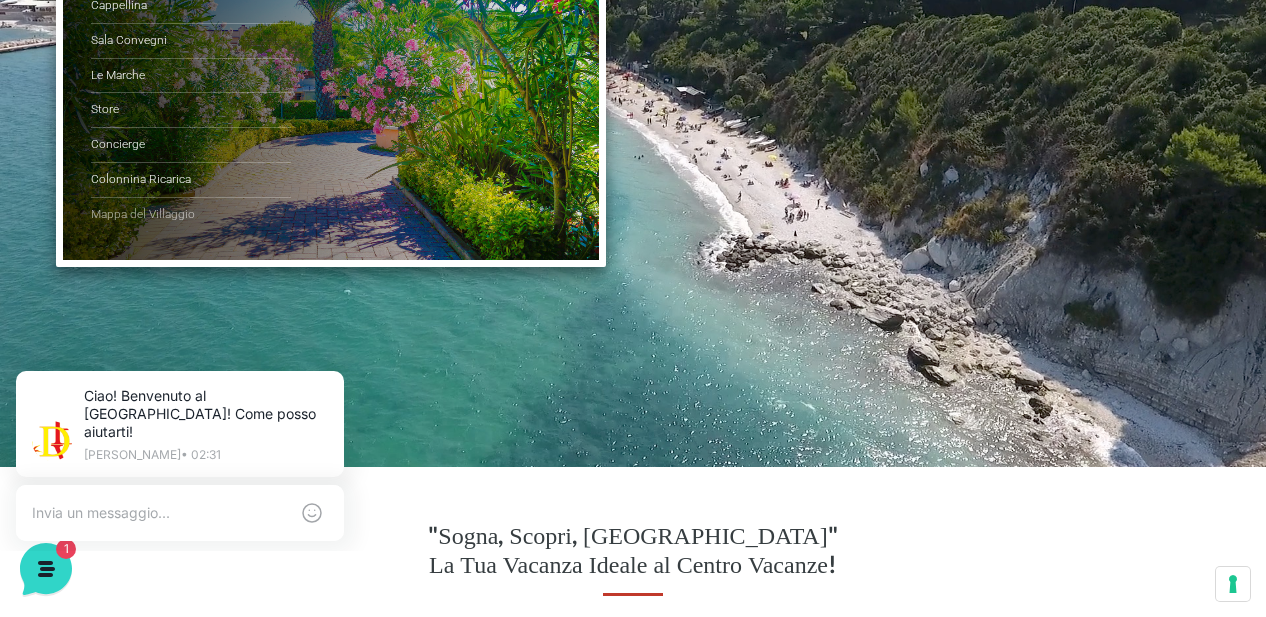 click on "Mappa del Villaggio" at bounding box center [191, 215] 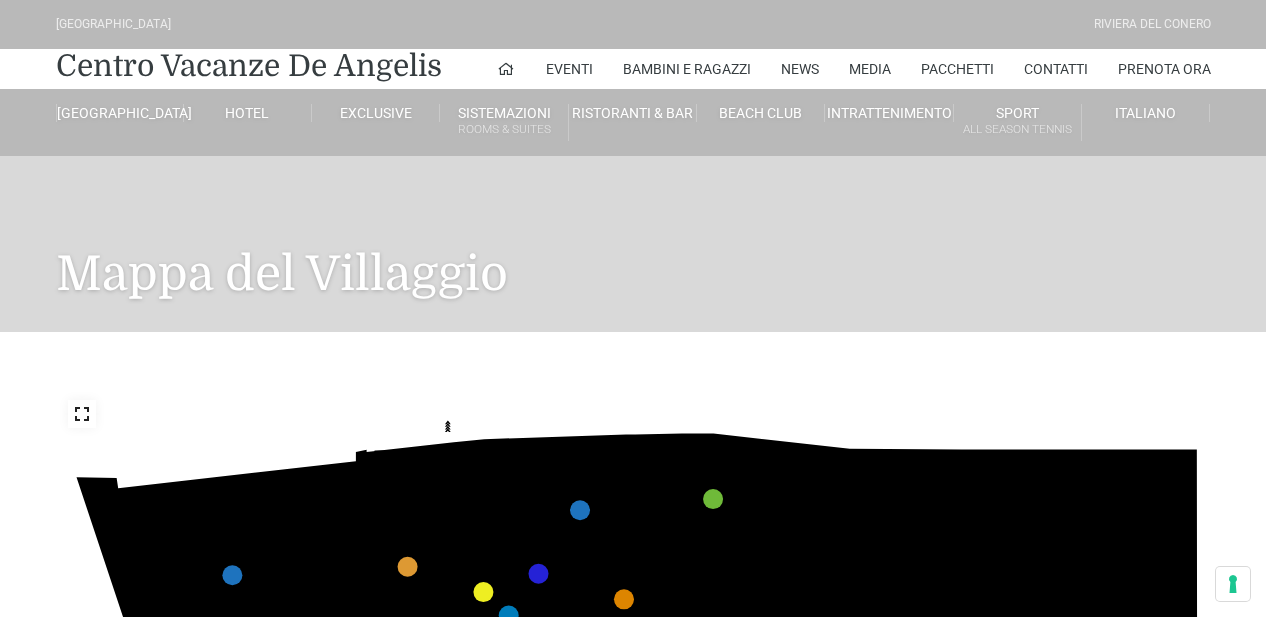 scroll, scrollTop: 233, scrollLeft: 0, axis: vertical 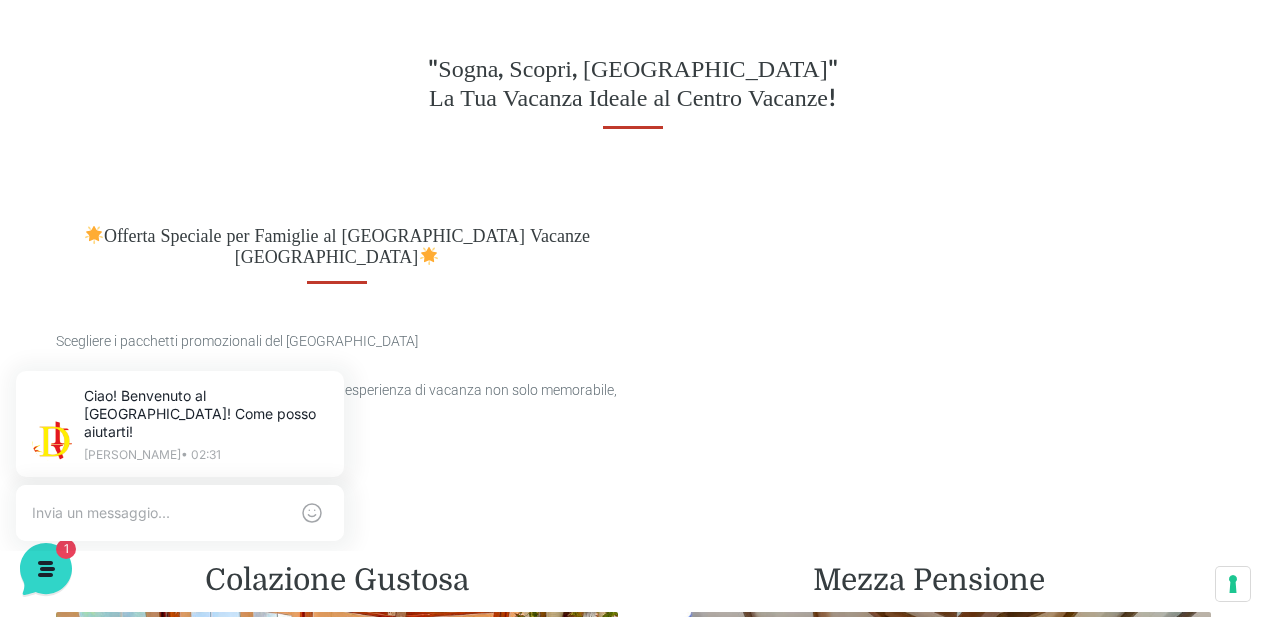 click 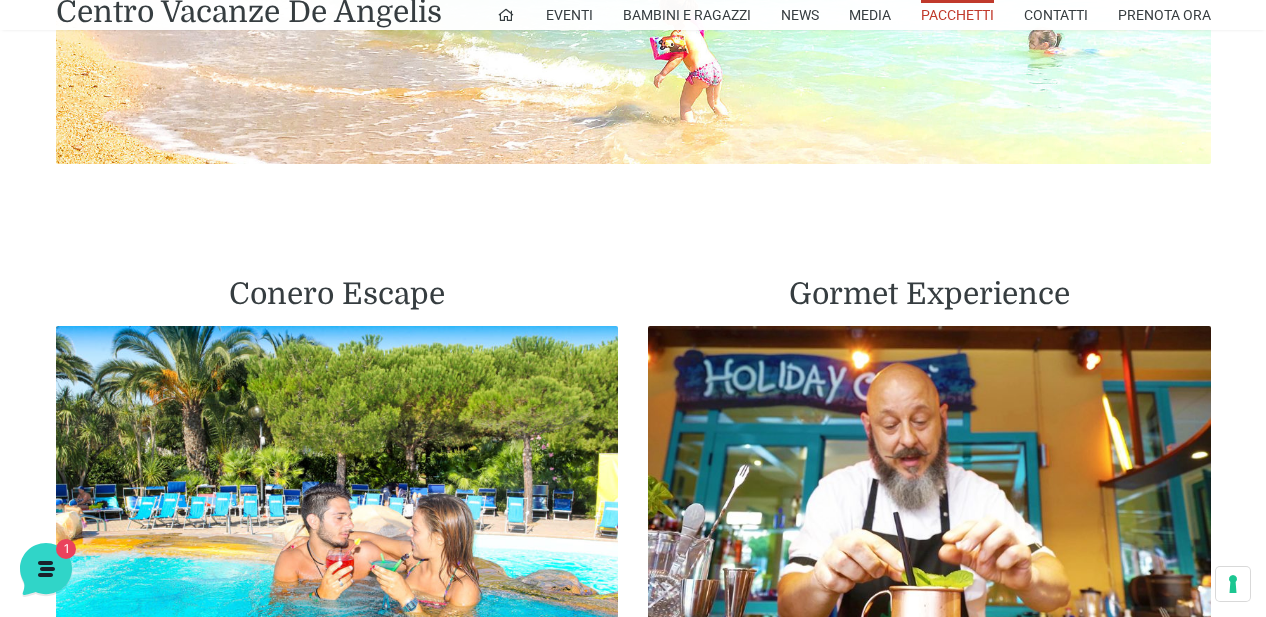 scroll, scrollTop: 2800, scrollLeft: 0, axis: vertical 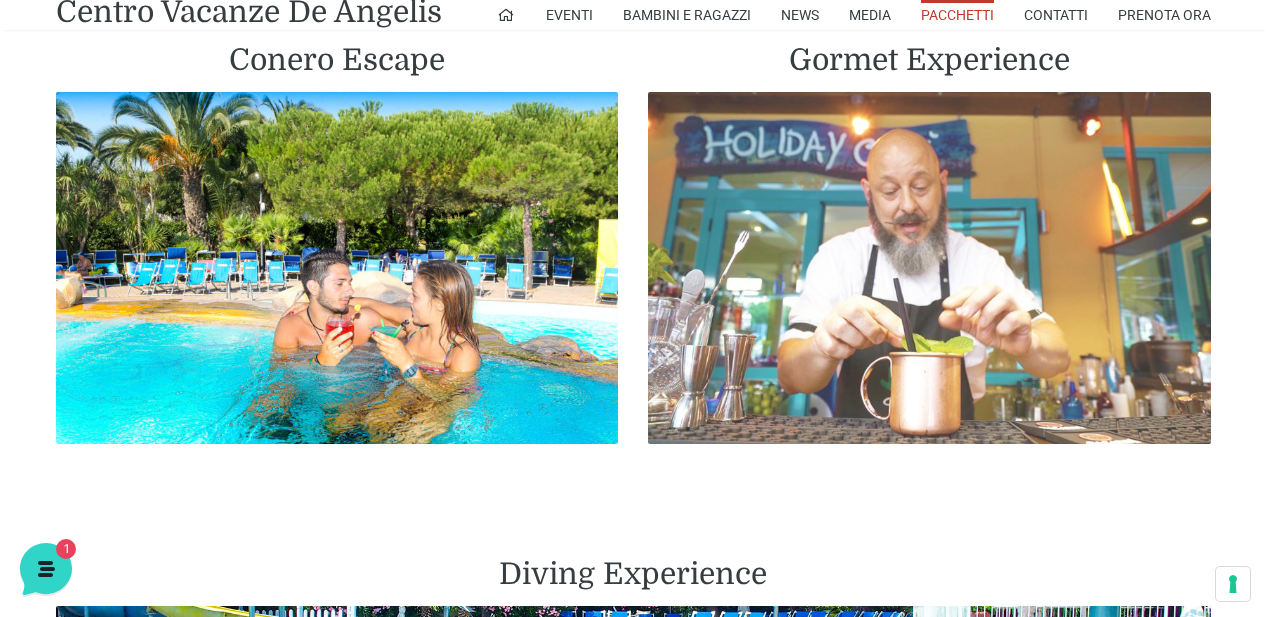 click at bounding box center [929, 268] 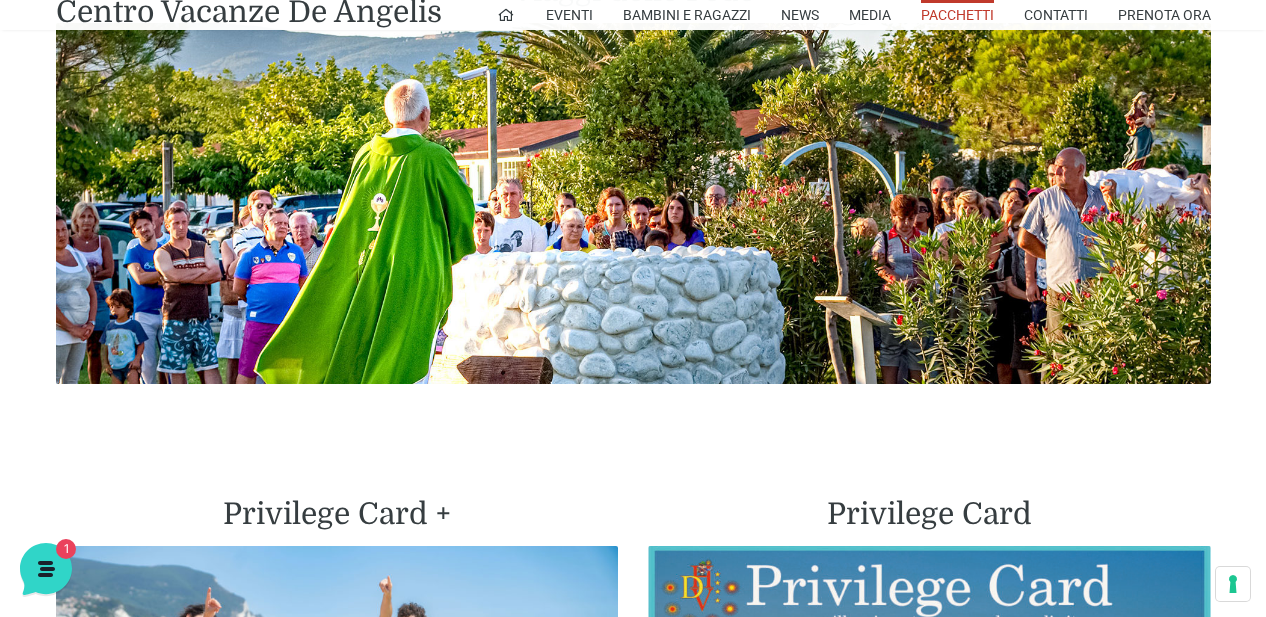 scroll, scrollTop: 3500, scrollLeft: 0, axis: vertical 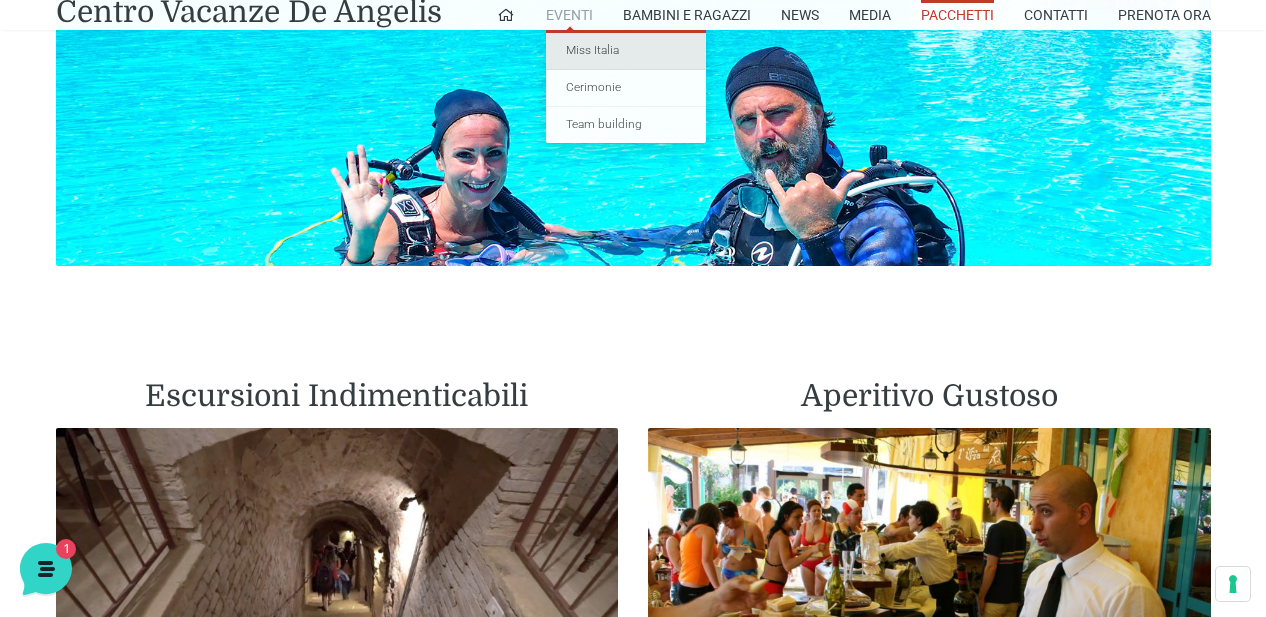 click on "Miss Italia" at bounding box center (626, 51) 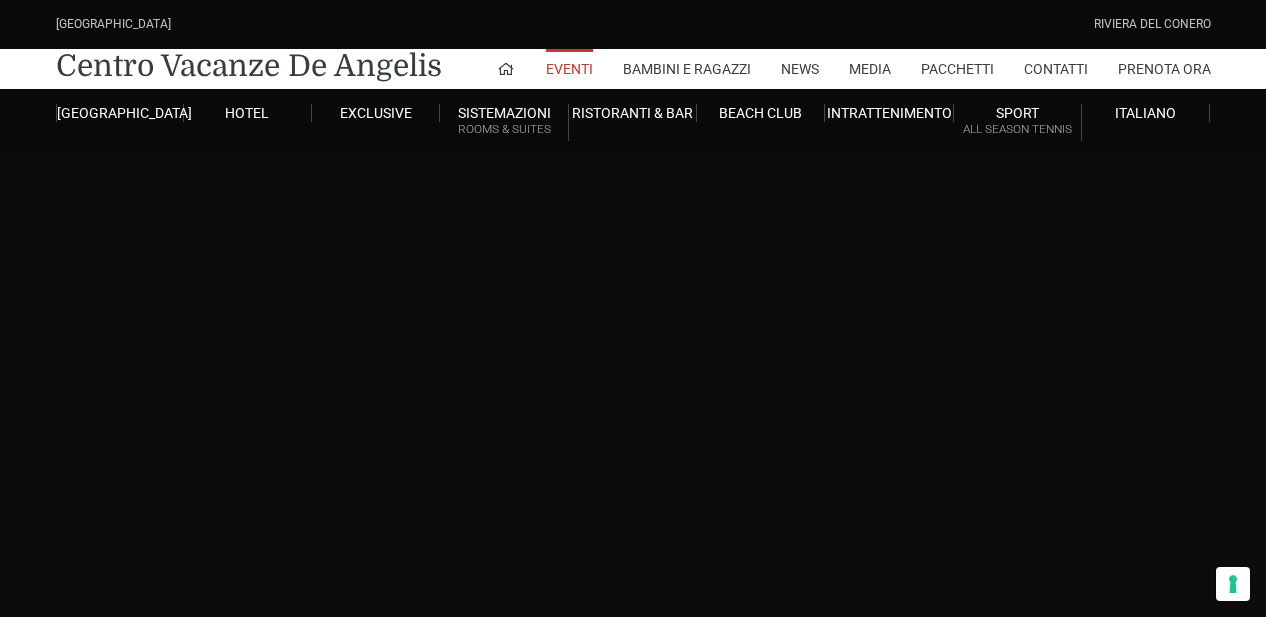 scroll, scrollTop: 0, scrollLeft: 0, axis: both 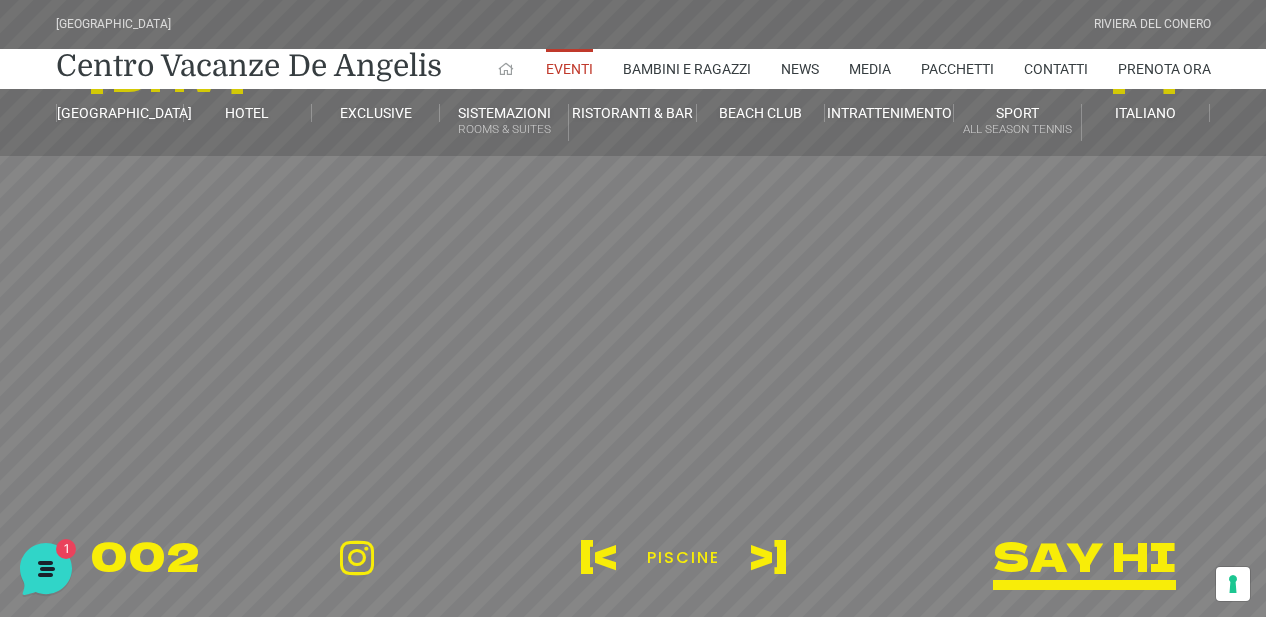 click at bounding box center [506, 69] 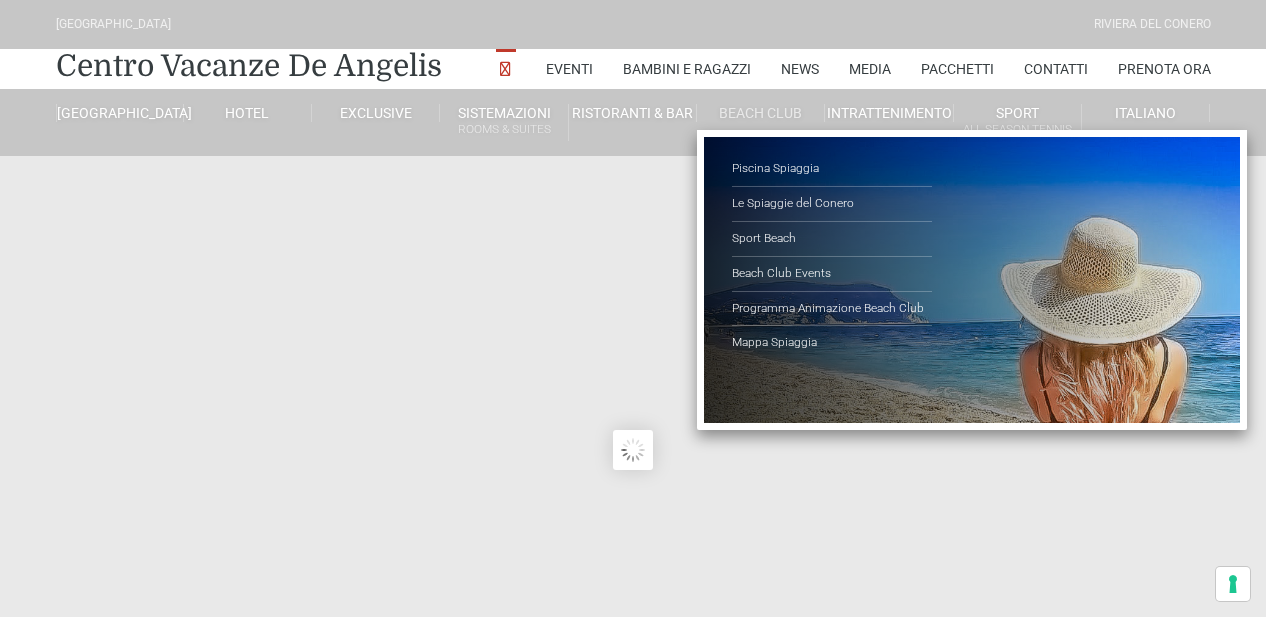 scroll, scrollTop: 0, scrollLeft: 0, axis: both 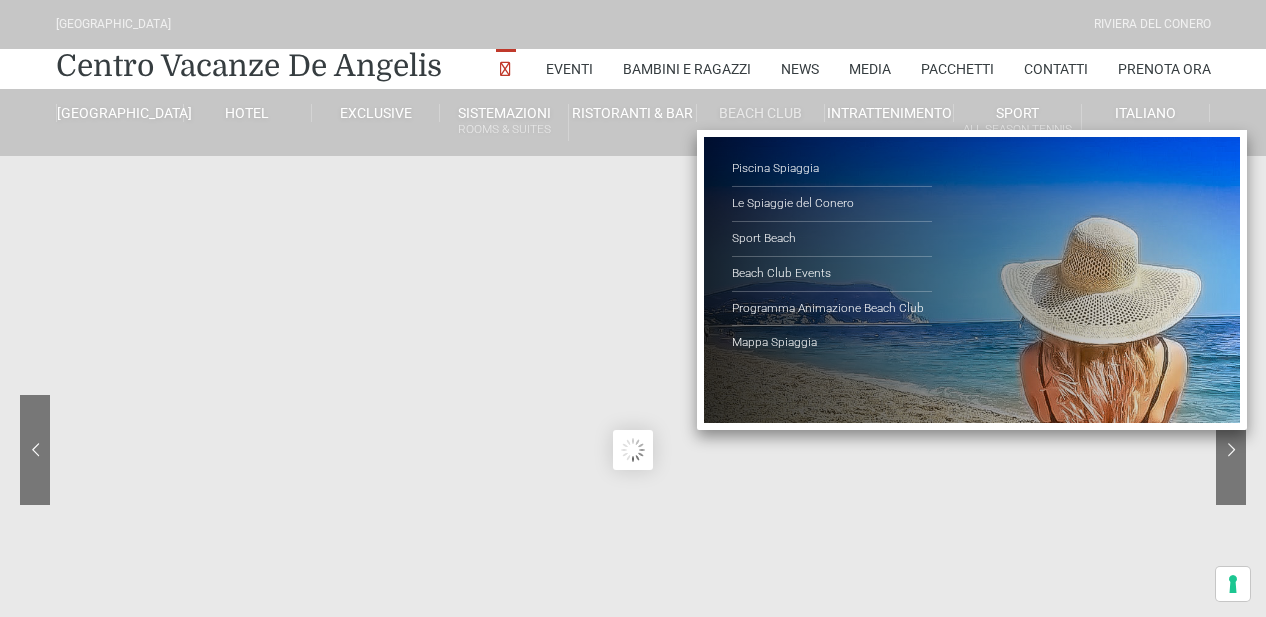 click on "Beach Club" at bounding box center (761, 113) 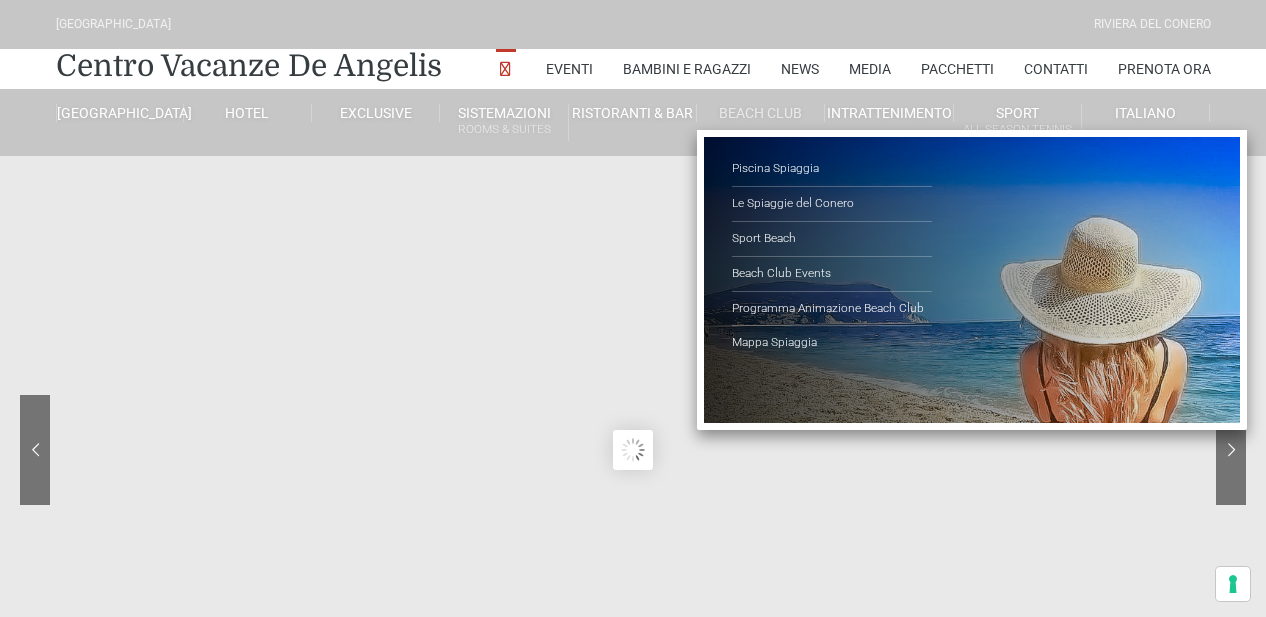 scroll, scrollTop: 0, scrollLeft: 0, axis: both 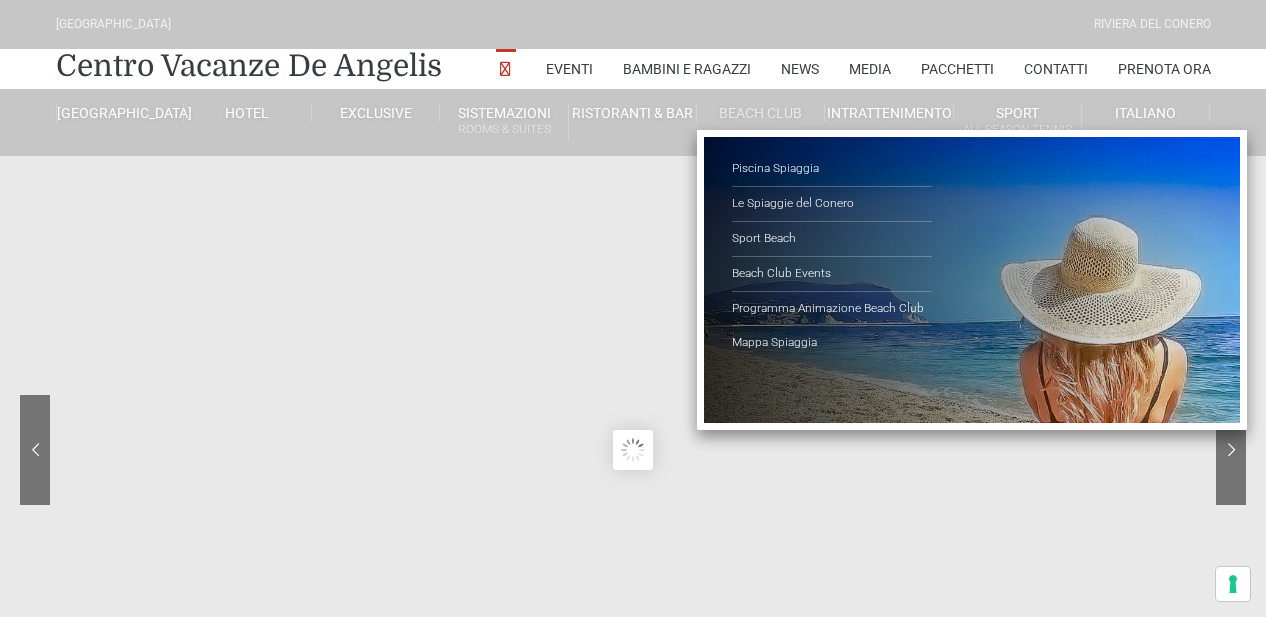type on "18/07/2025" 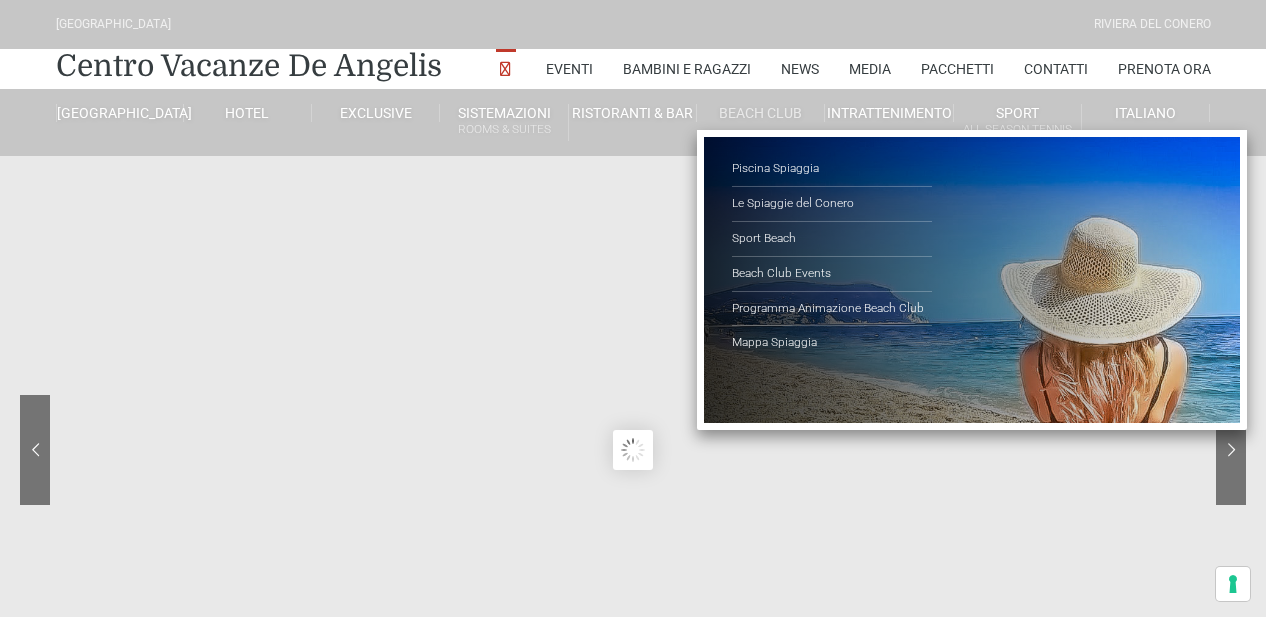 type on "19/07/2025" 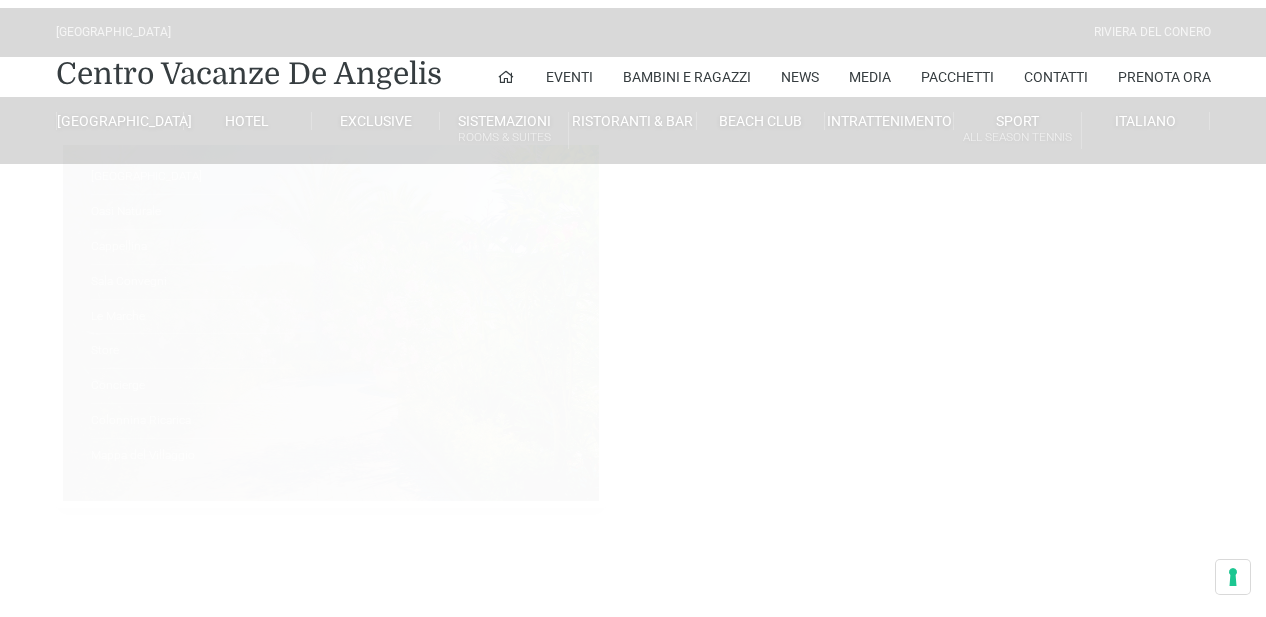 scroll, scrollTop: 0, scrollLeft: 0, axis: both 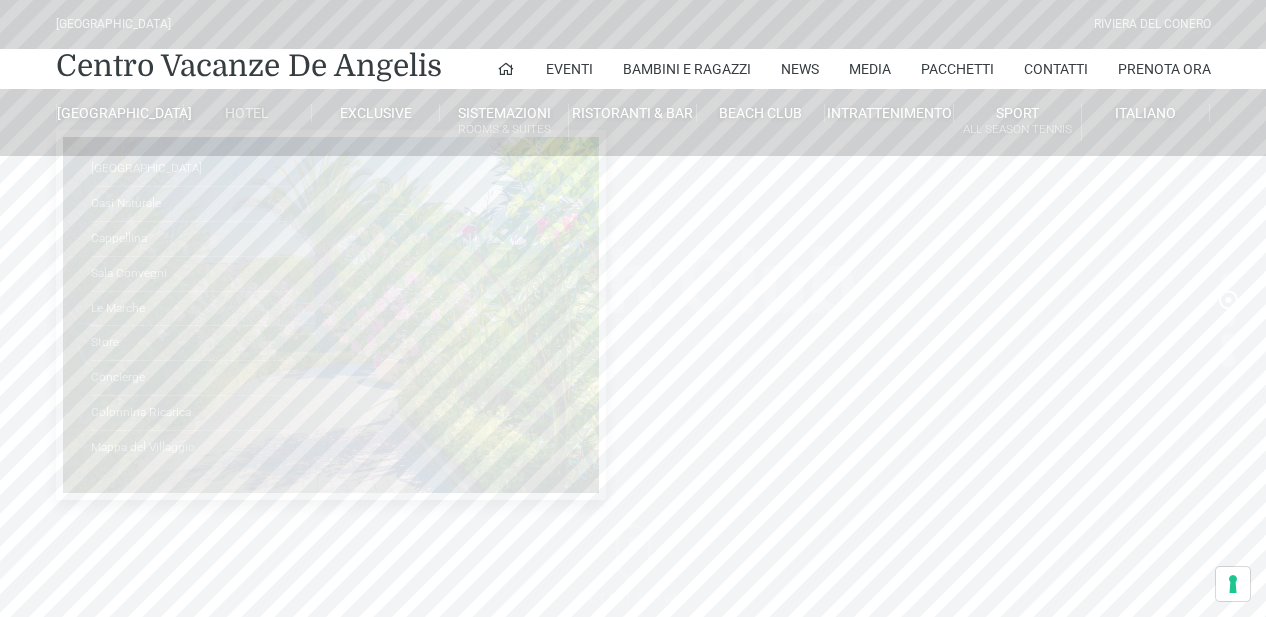 click on "Hotel" at bounding box center [248, 113] 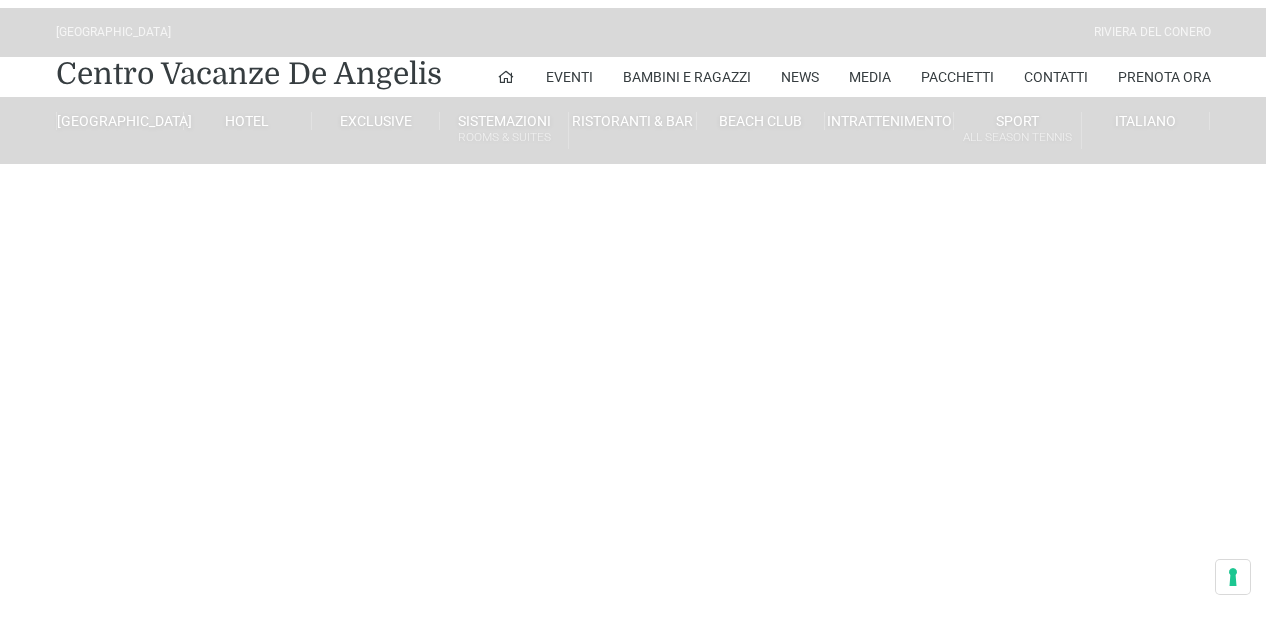 scroll, scrollTop: 0, scrollLeft: 0, axis: both 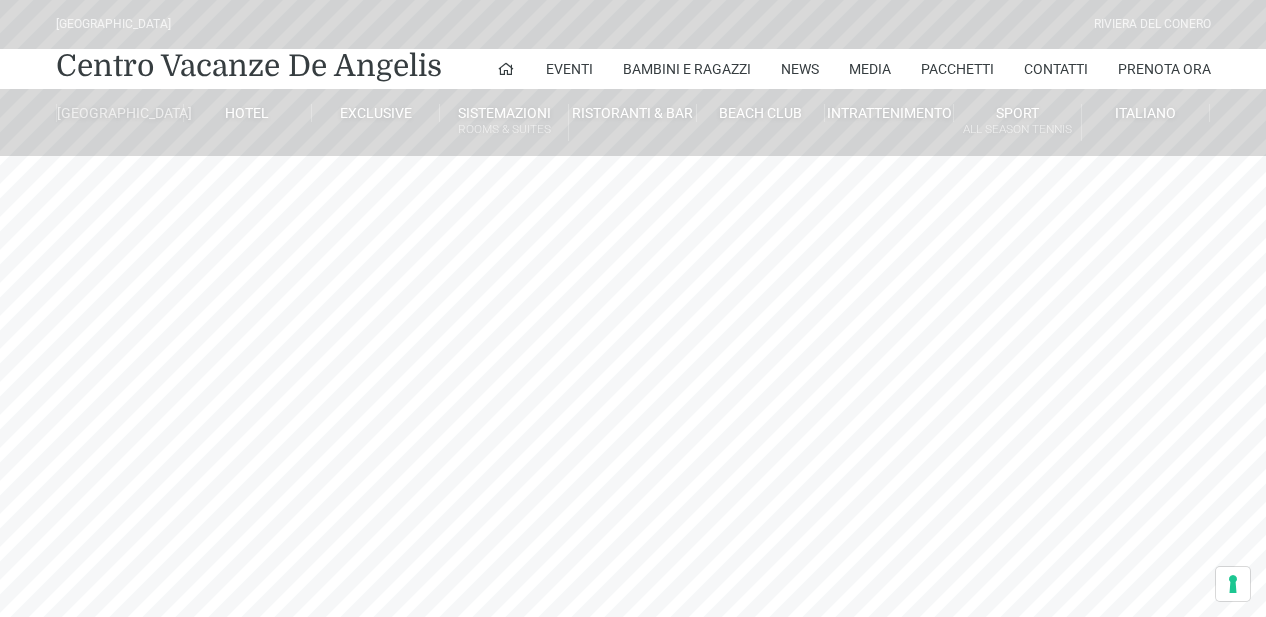 click on "[GEOGRAPHIC_DATA]" at bounding box center [120, 113] 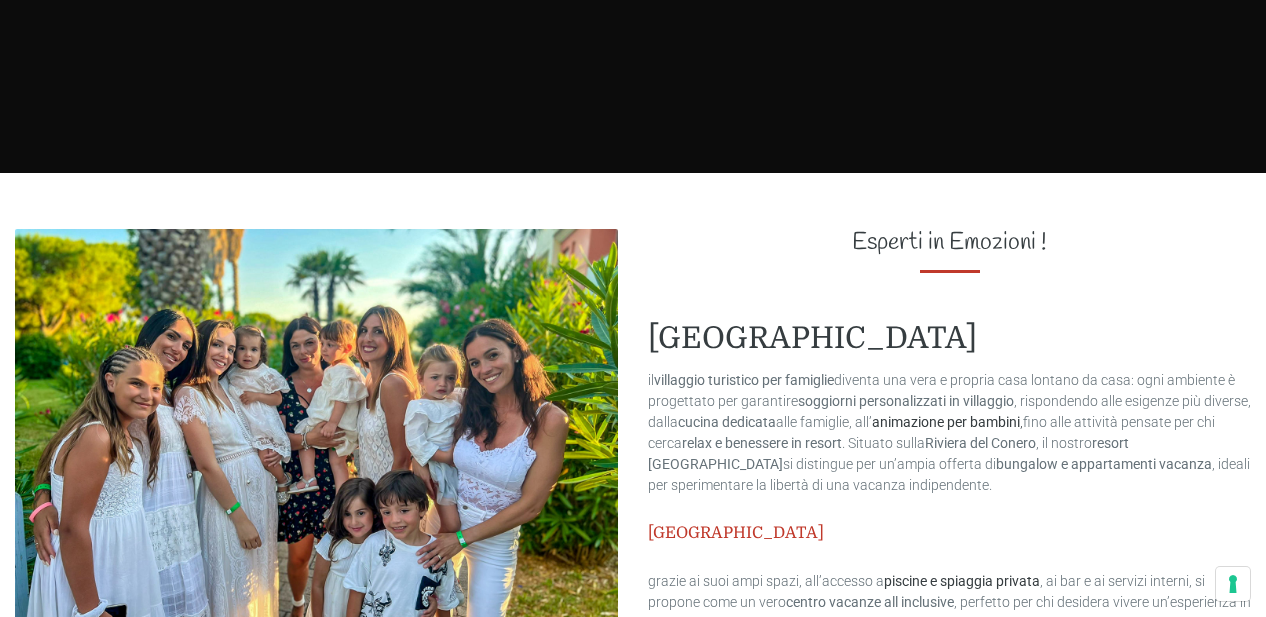 scroll, scrollTop: 467, scrollLeft: 0, axis: vertical 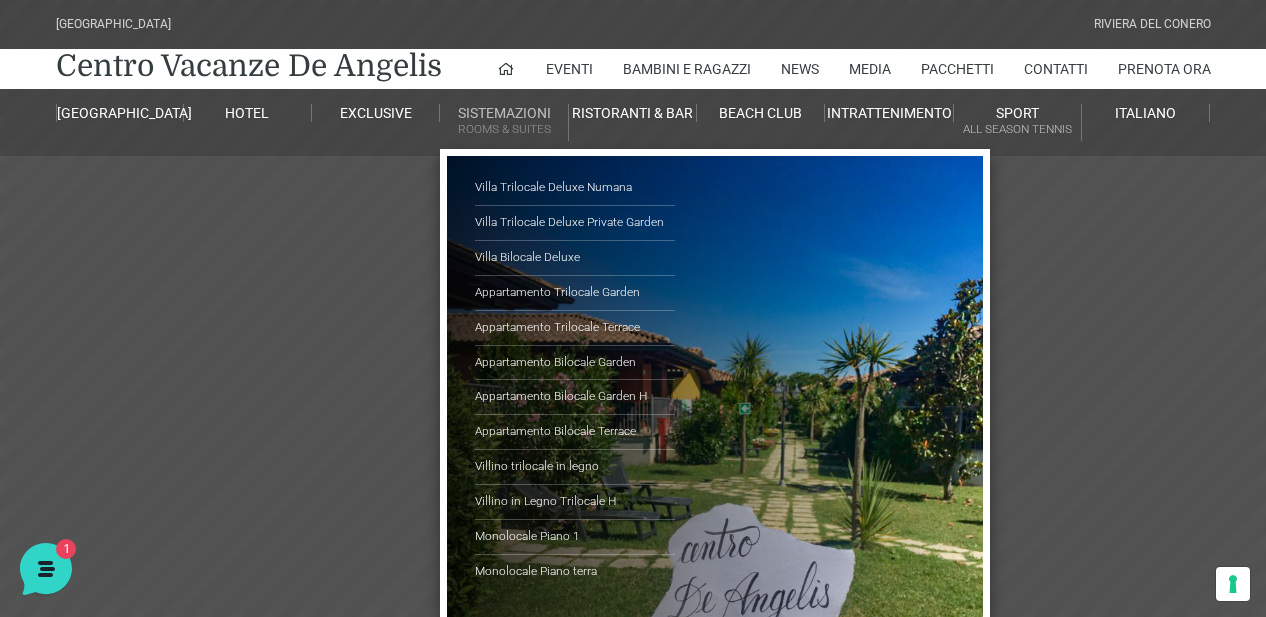 click on "Sistemazioni Rooms & Suites" at bounding box center [504, 122] 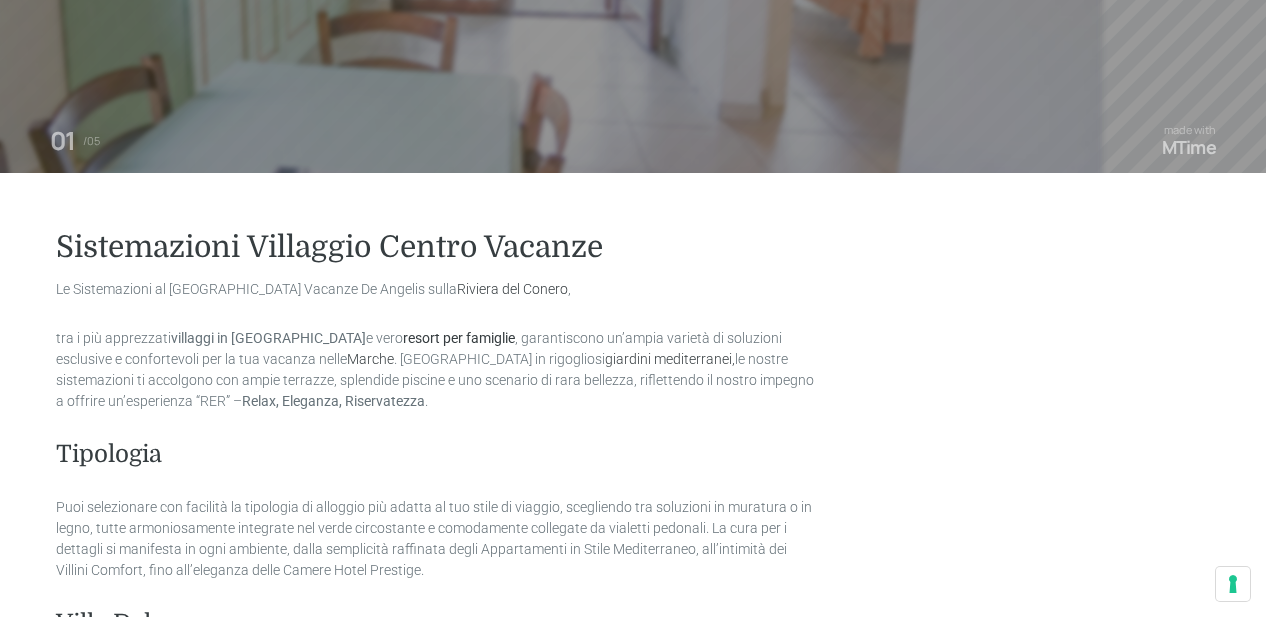 scroll, scrollTop: 467, scrollLeft: 0, axis: vertical 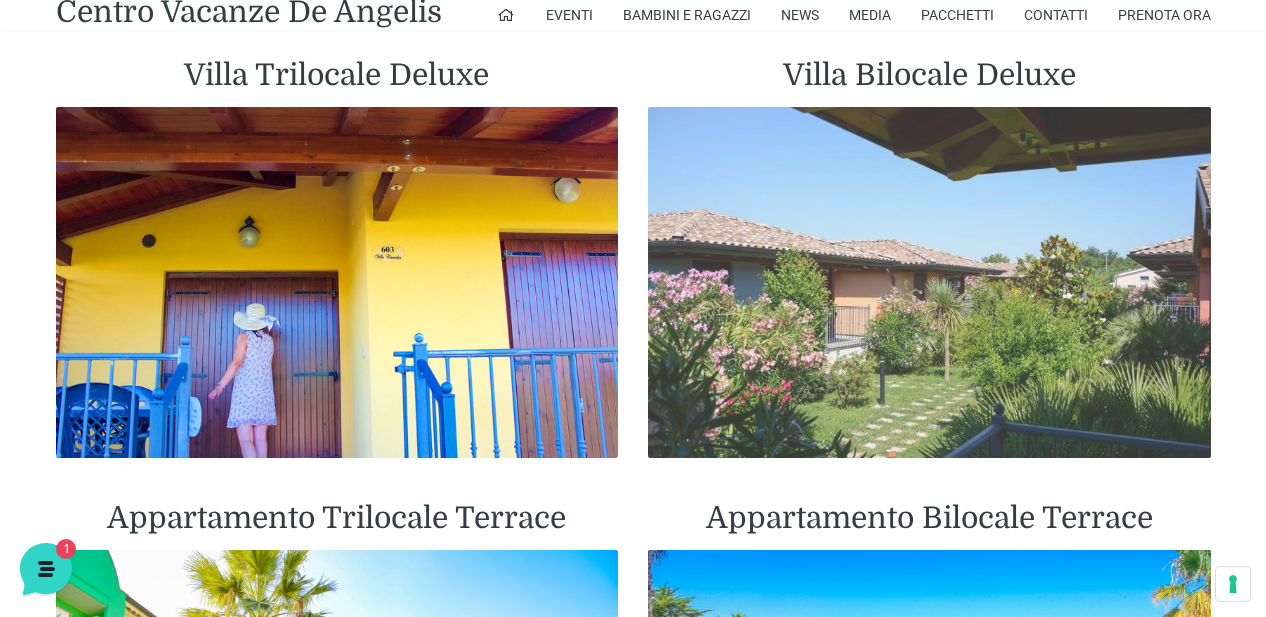 click at bounding box center [929, 283] 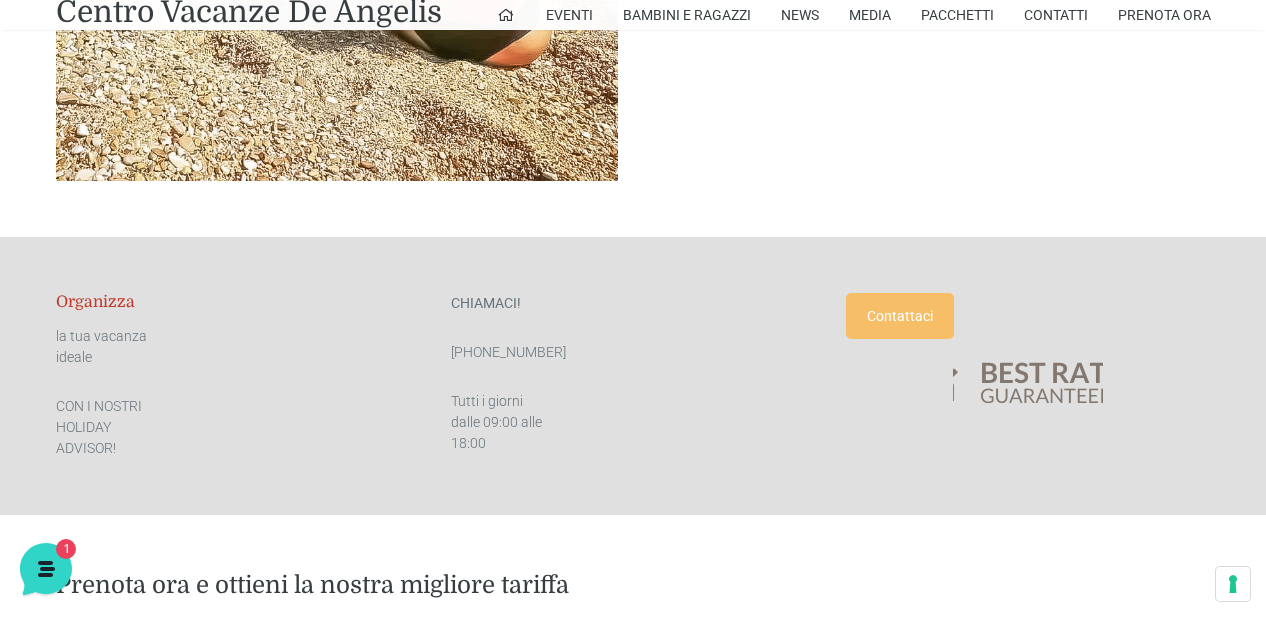 scroll, scrollTop: 3967, scrollLeft: 0, axis: vertical 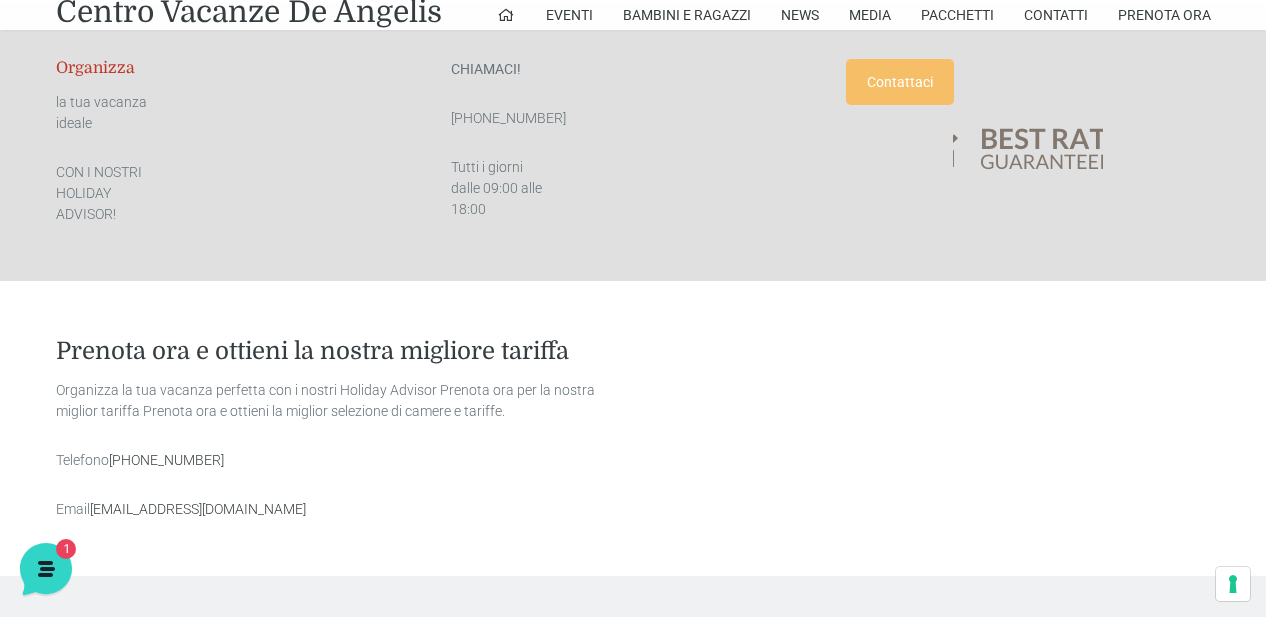 drag, startPoint x: 344, startPoint y: 491, endPoint x: 46, endPoint y: 503, distance: 298.24152 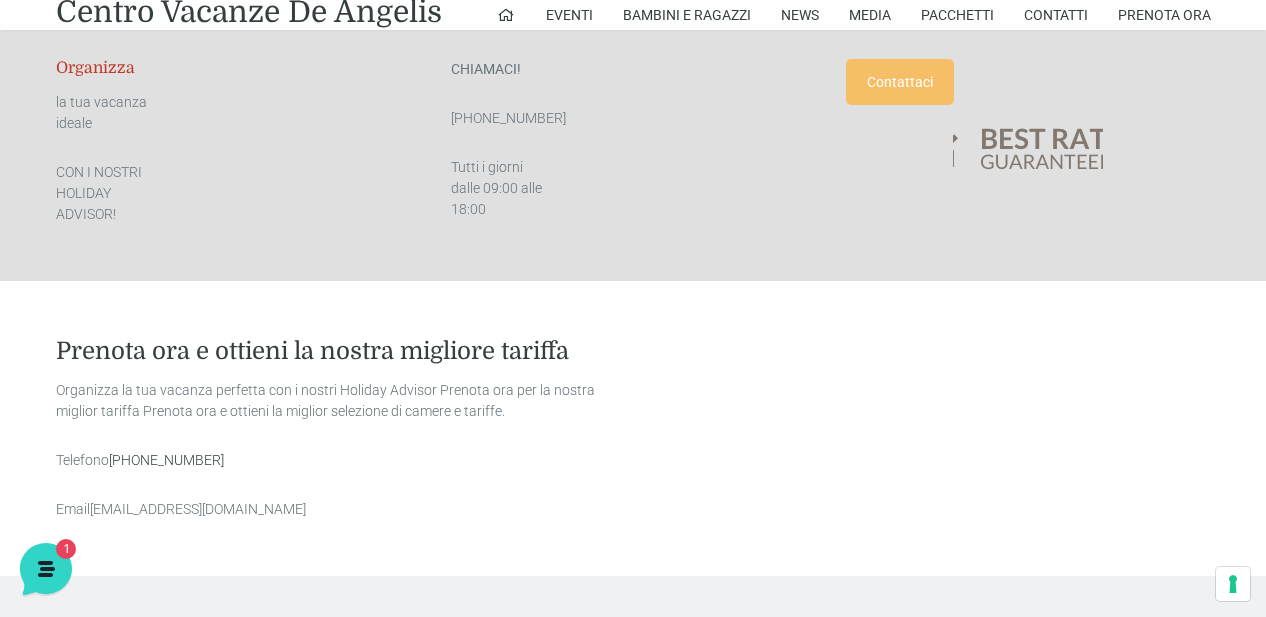 copy on "Email
info@villaggiocentrovacanzedeangelis.it" 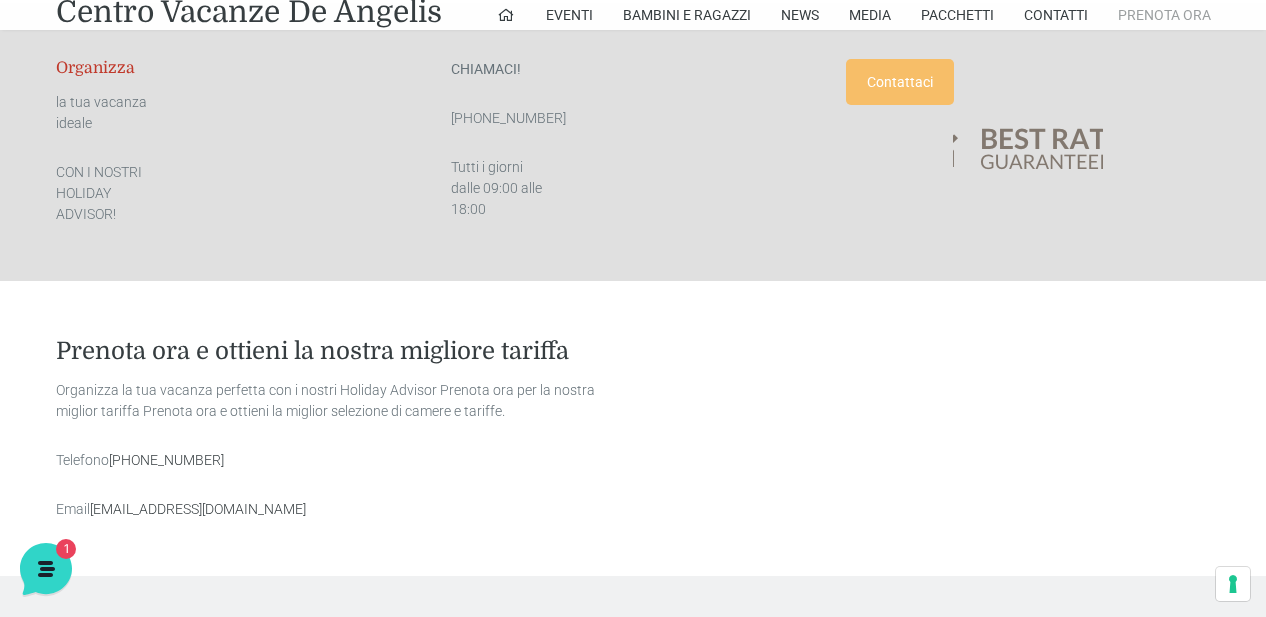 click on "Prenota Ora" at bounding box center [1164, 15] 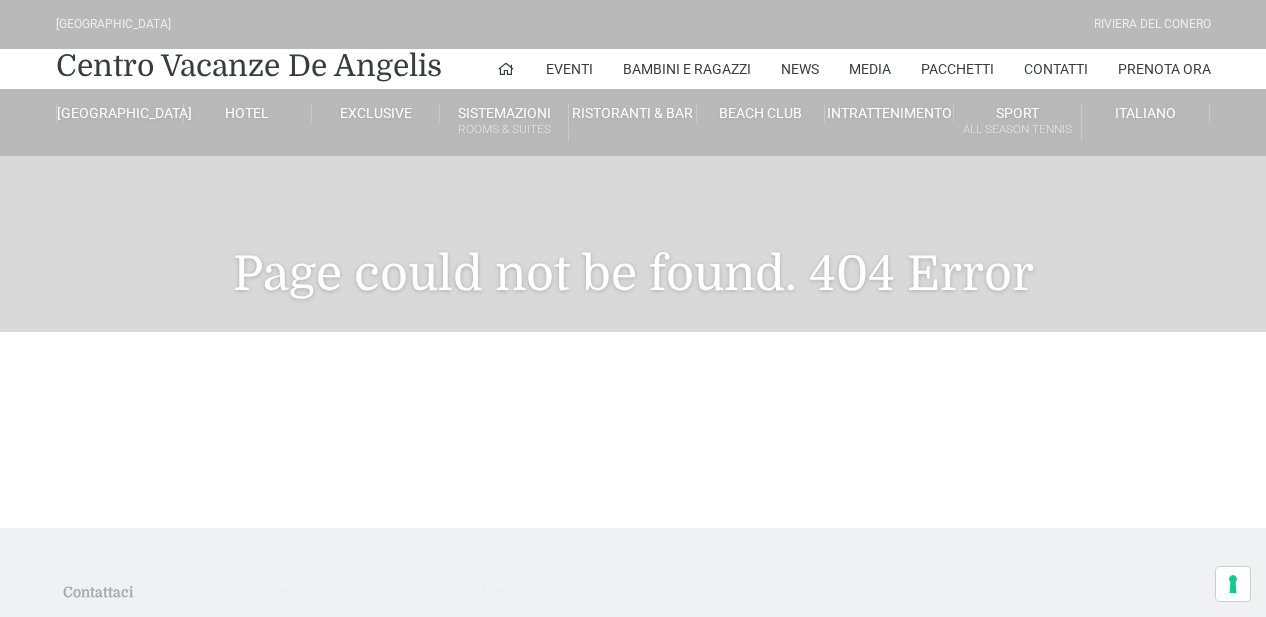 scroll, scrollTop: 0, scrollLeft: 0, axis: both 